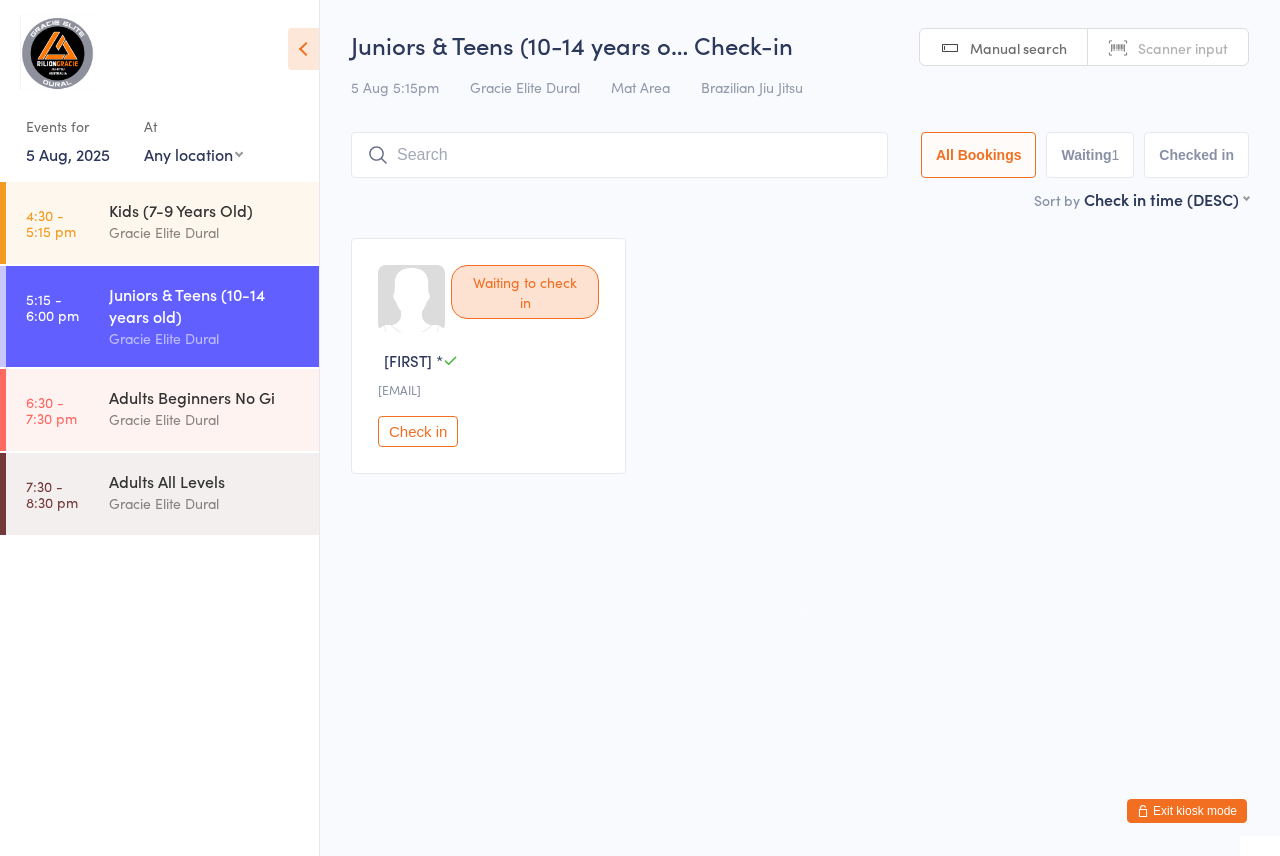 scroll, scrollTop: 0, scrollLeft: 0, axis: both 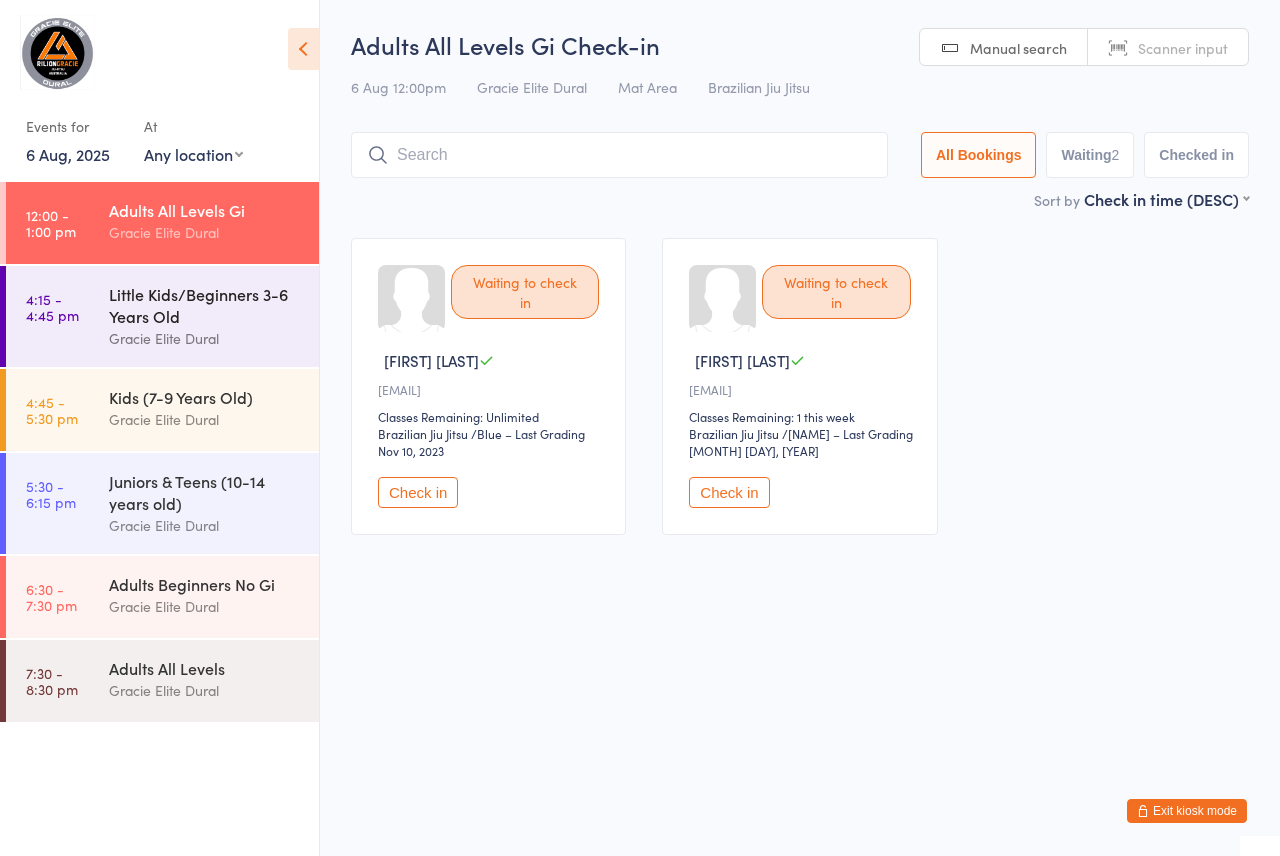 click on "Gracie Elite Dural" at bounding box center [205, 338] 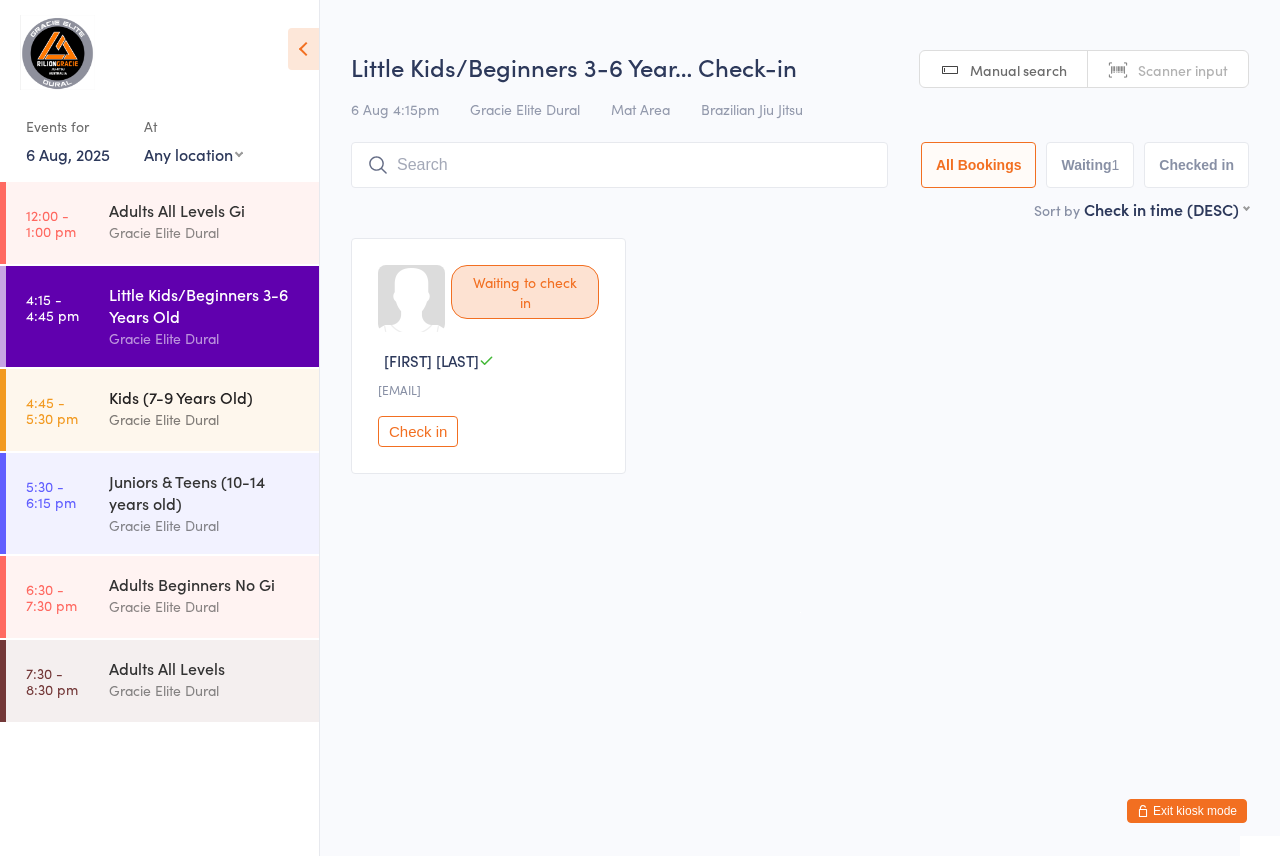 click on "Kids (7-9 Years Old)" at bounding box center (205, 397) 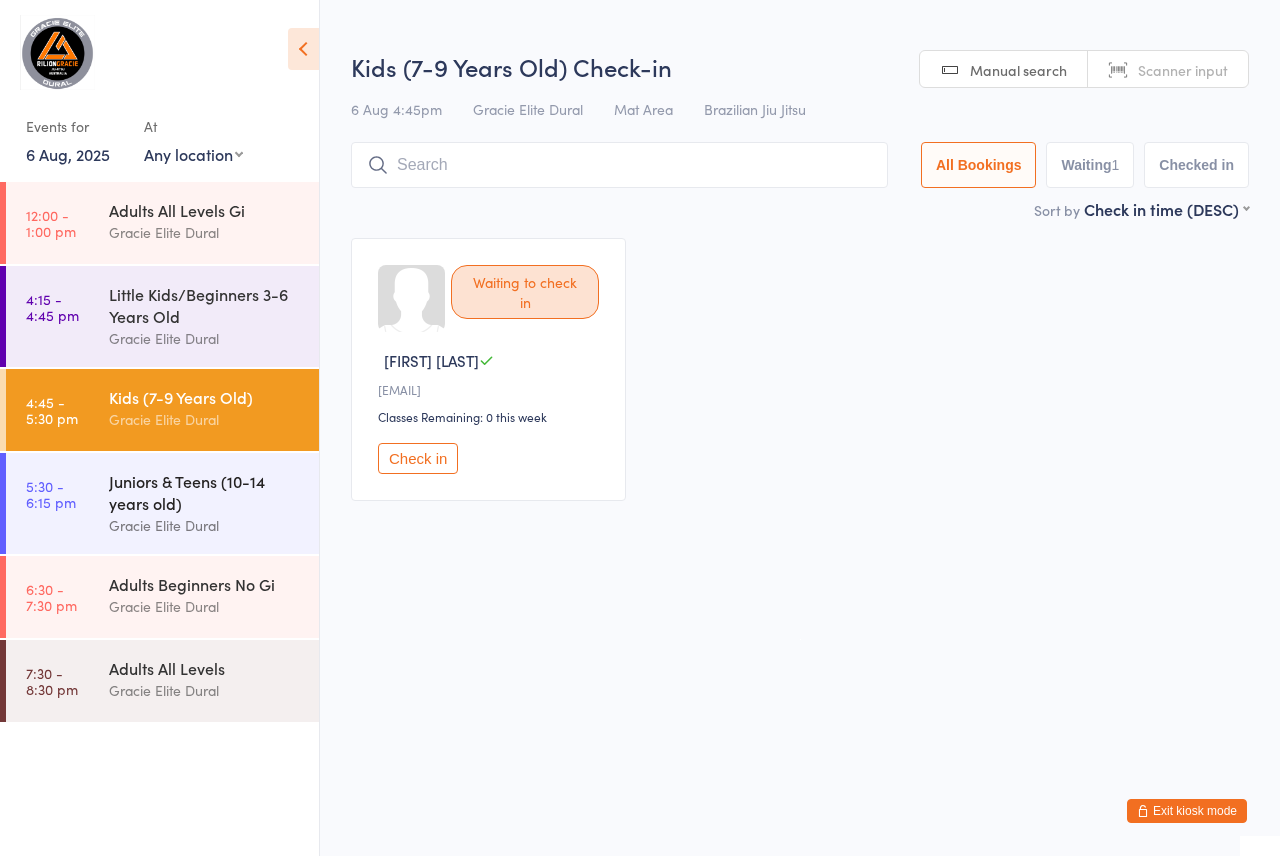 click on "Juniors & Teens (10-14 years old)" at bounding box center [205, 492] 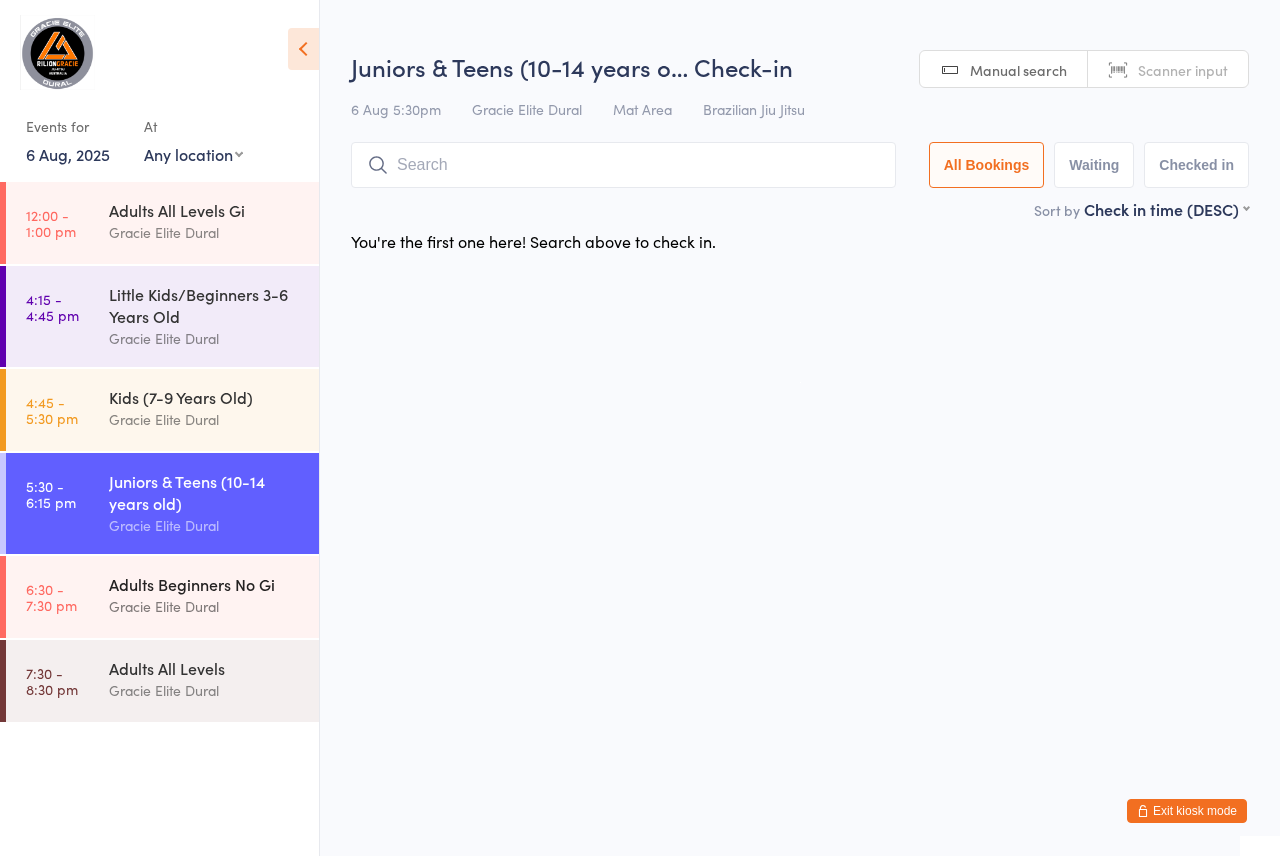 click on "Gracie Elite Dural" at bounding box center (205, 606) 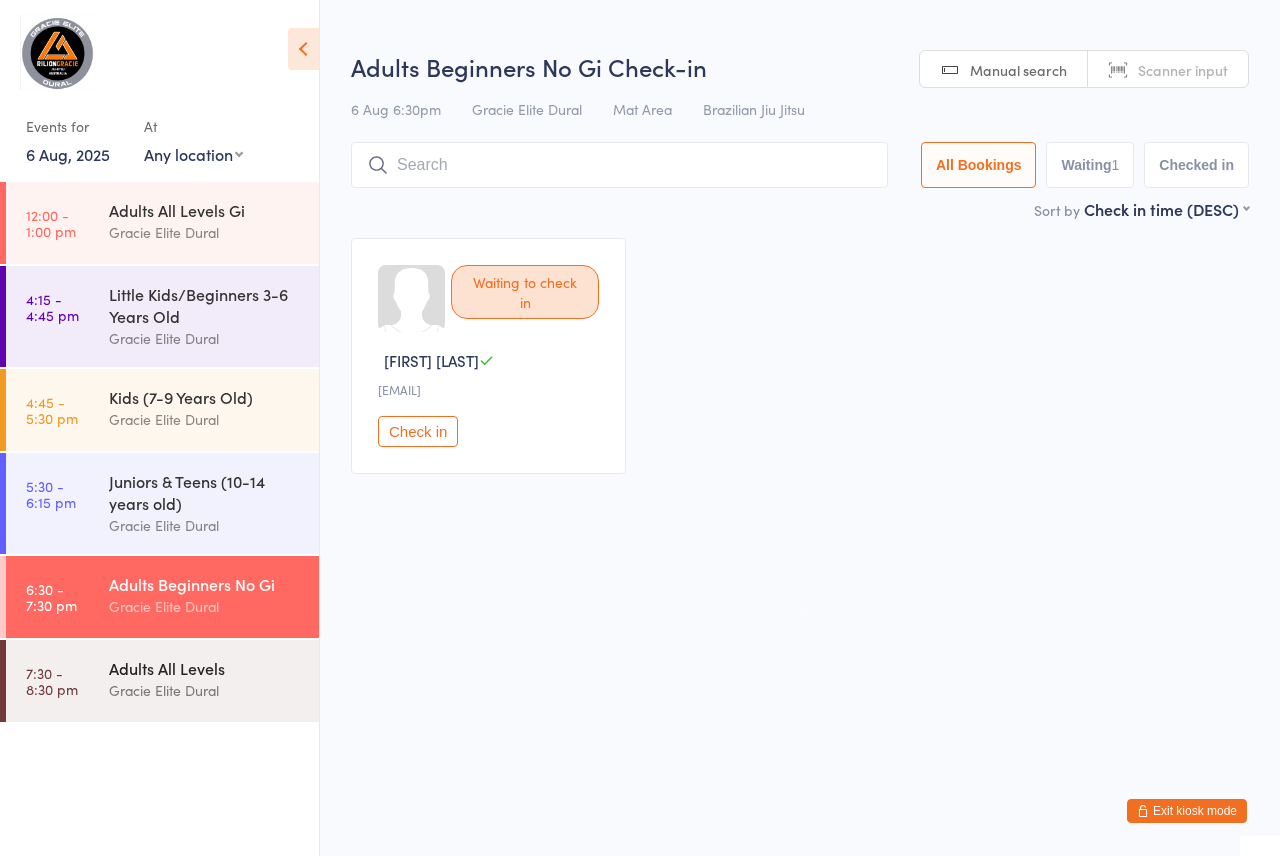 click on "Gracie Elite Dural" at bounding box center [205, 690] 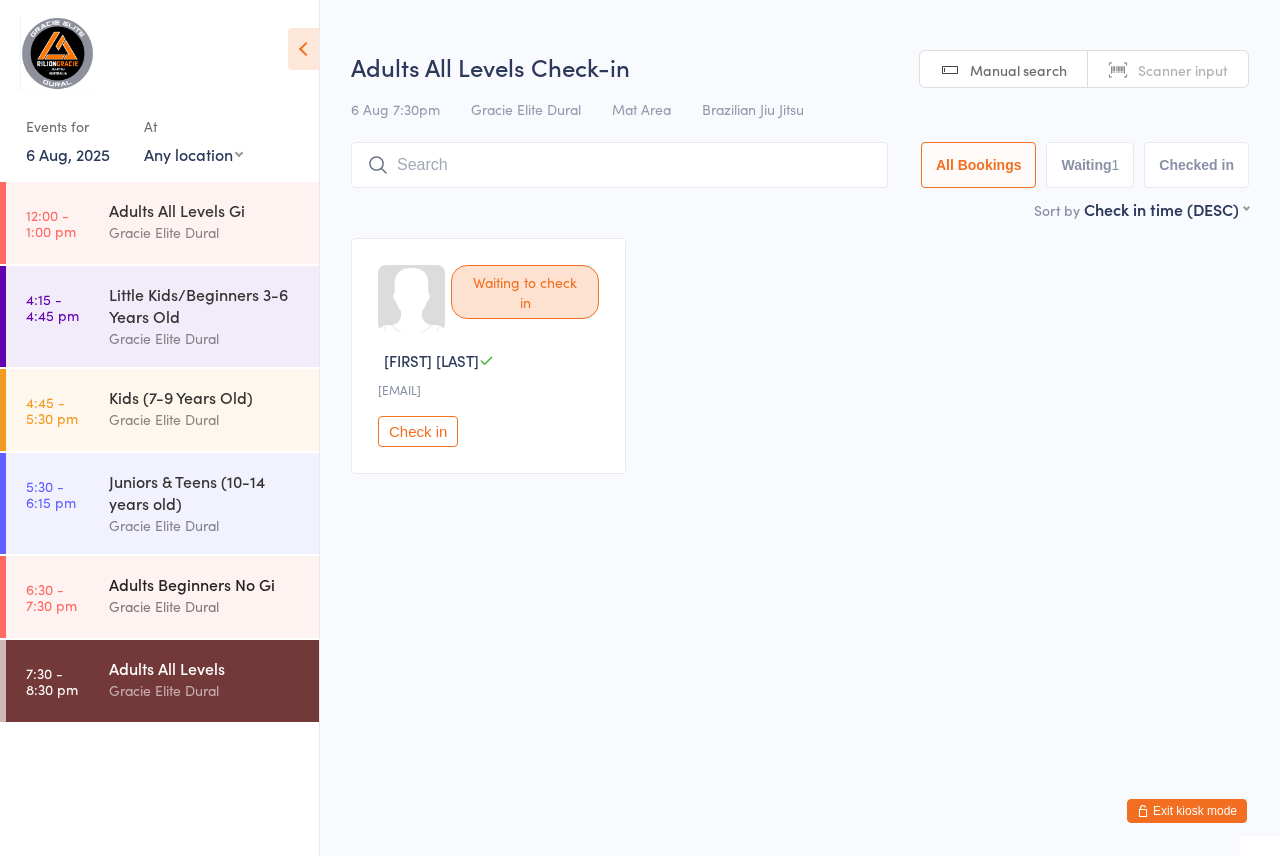 click on "Gracie Elite Dural" at bounding box center [205, 606] 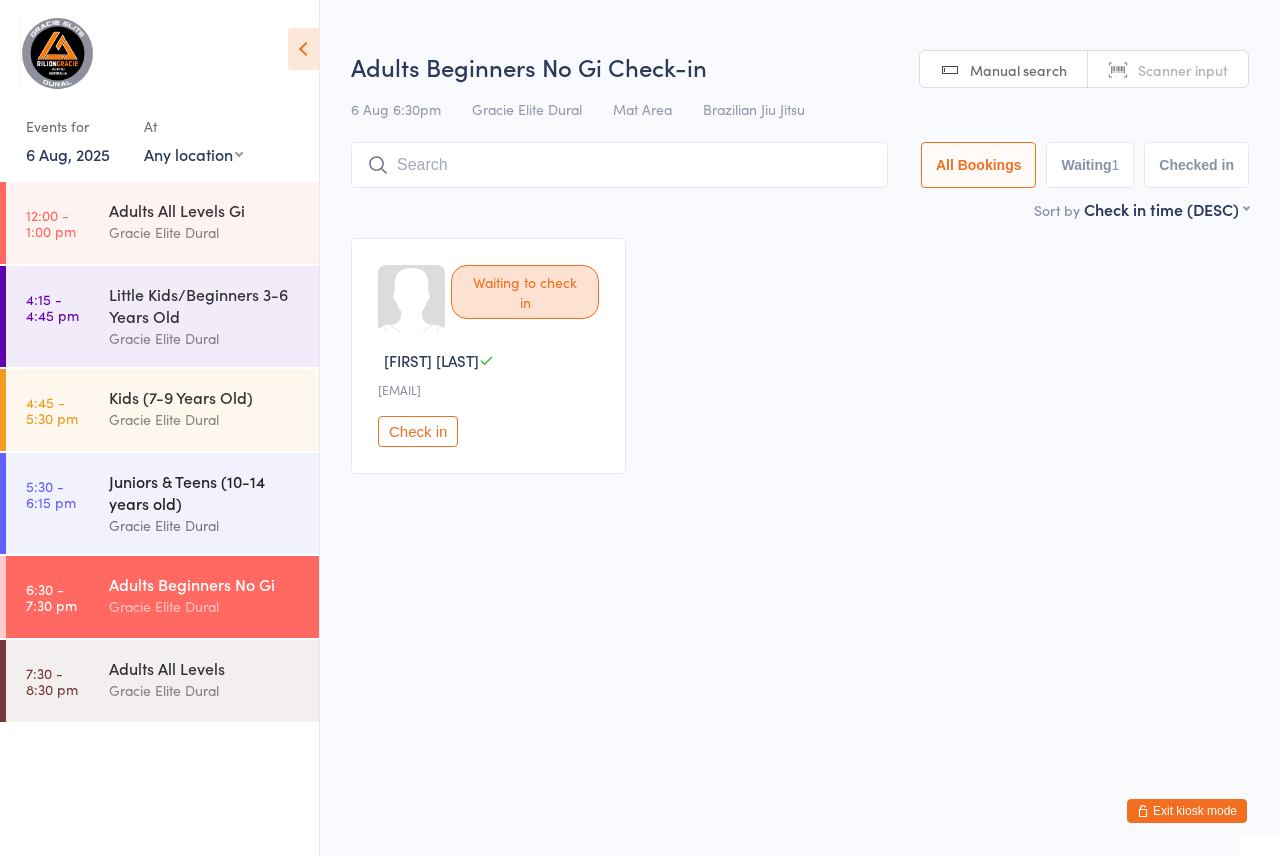 click on "Gracie Elite Dural" at bounding box center (205, 525) 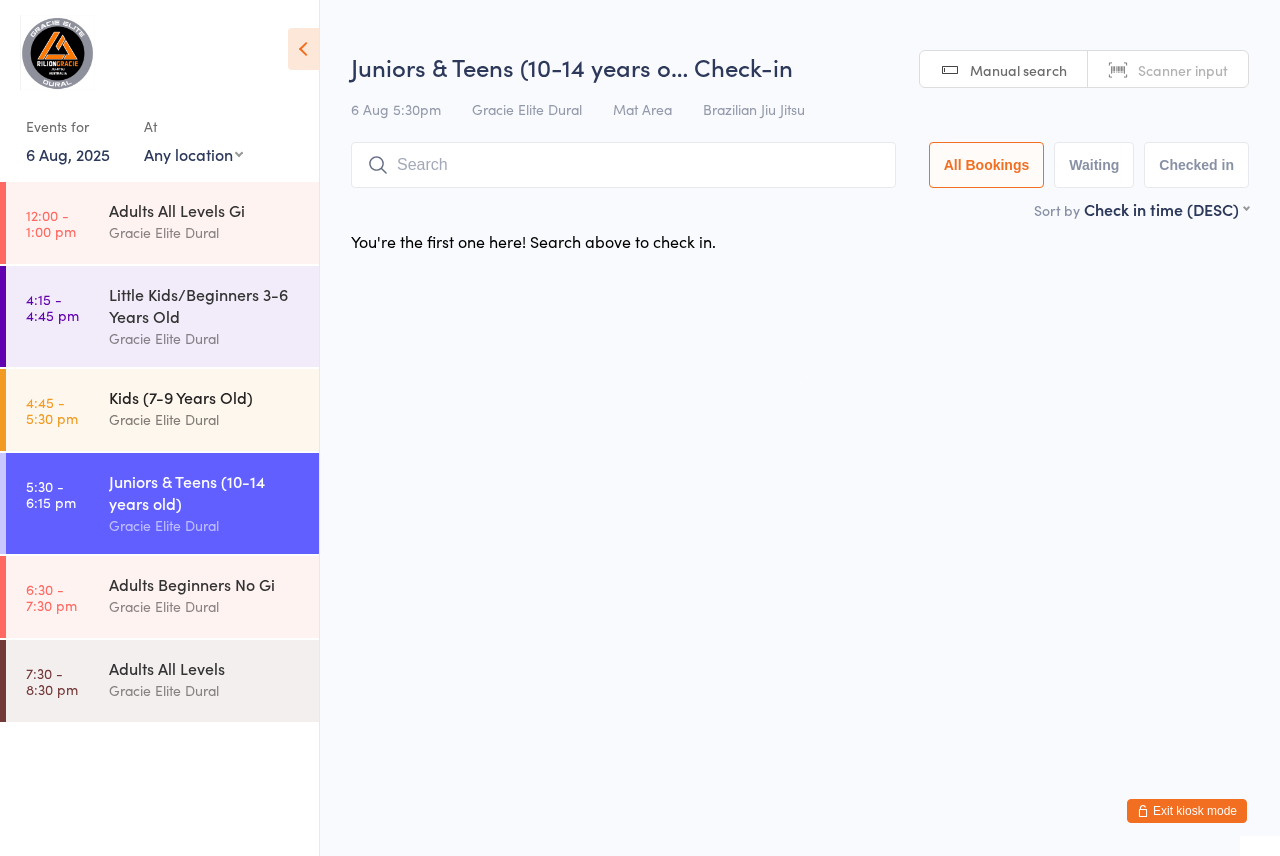click on "Kids (7-9 Years Old)" at bounding box center [205, 397] 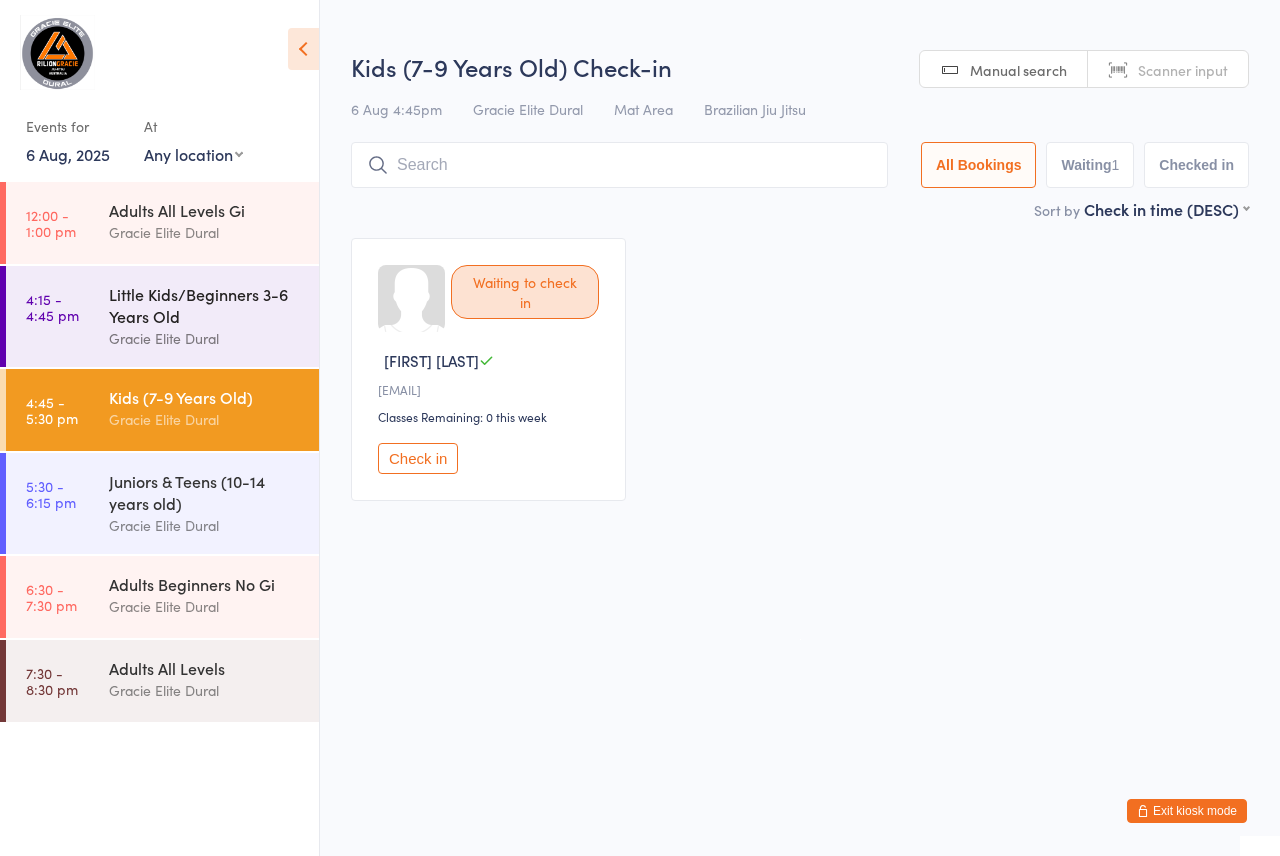 click on "Gracie Elite Dural" at bounding box center (205, 338) 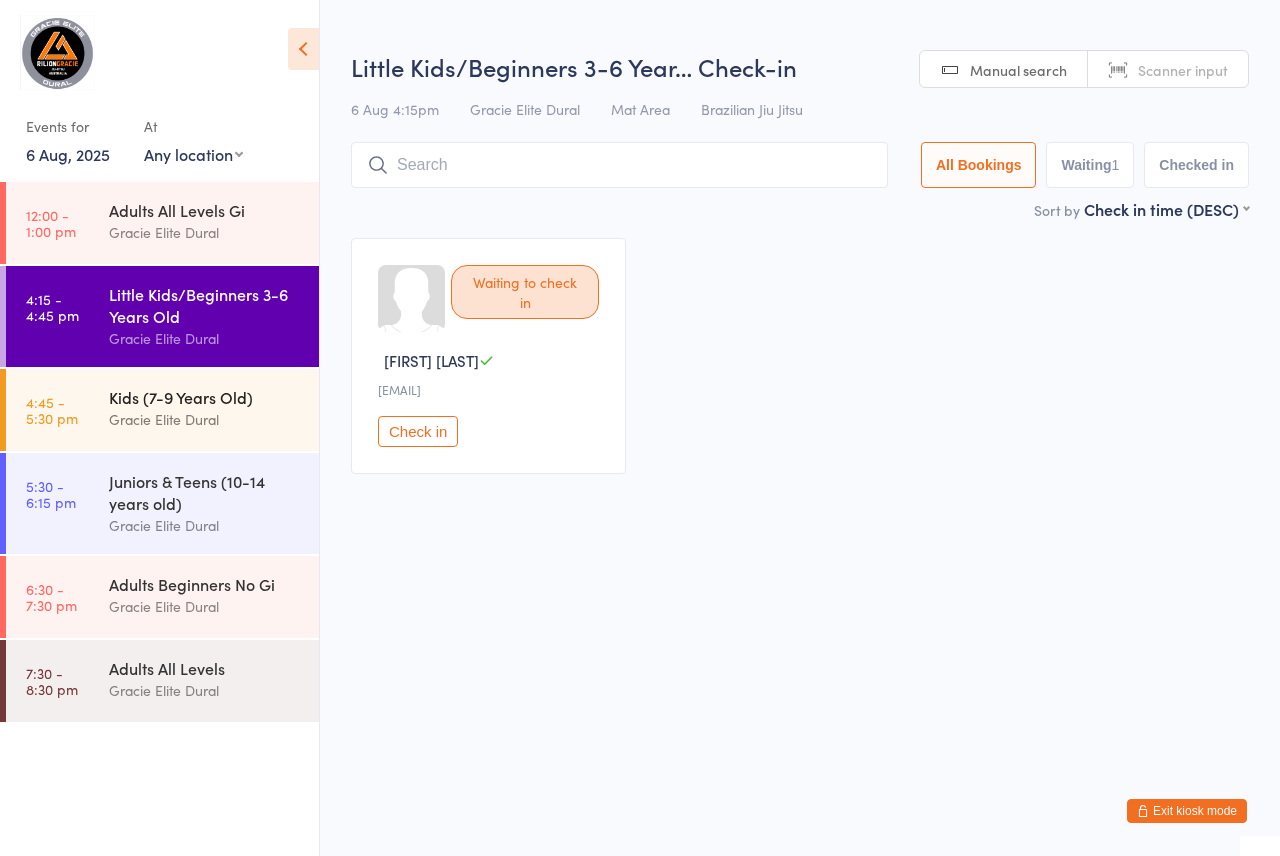 click on "Kids (7-9 Years Old) Gracie Elite Dural" at bounding box center (214, 408) 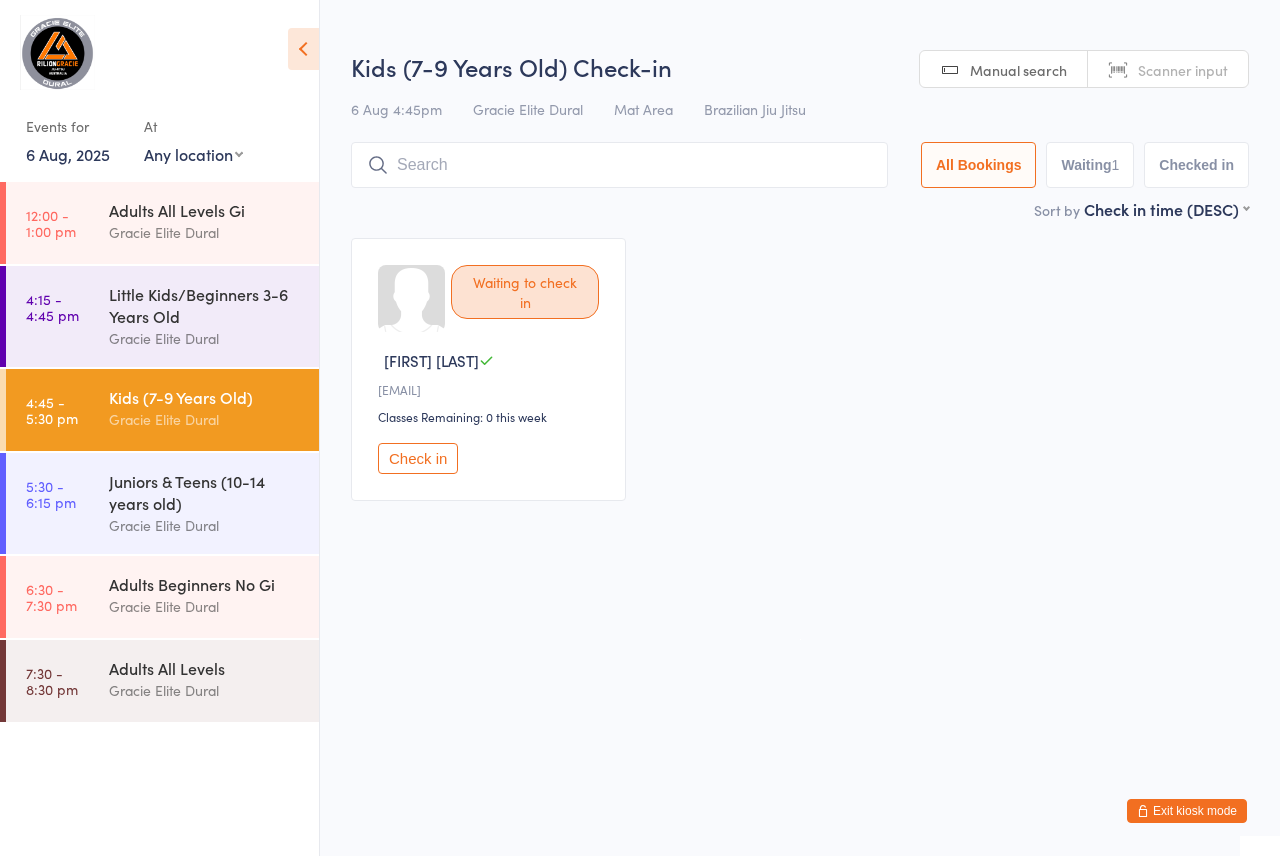 click on "6 Aug, 2025" at bounding box center [68, 154] 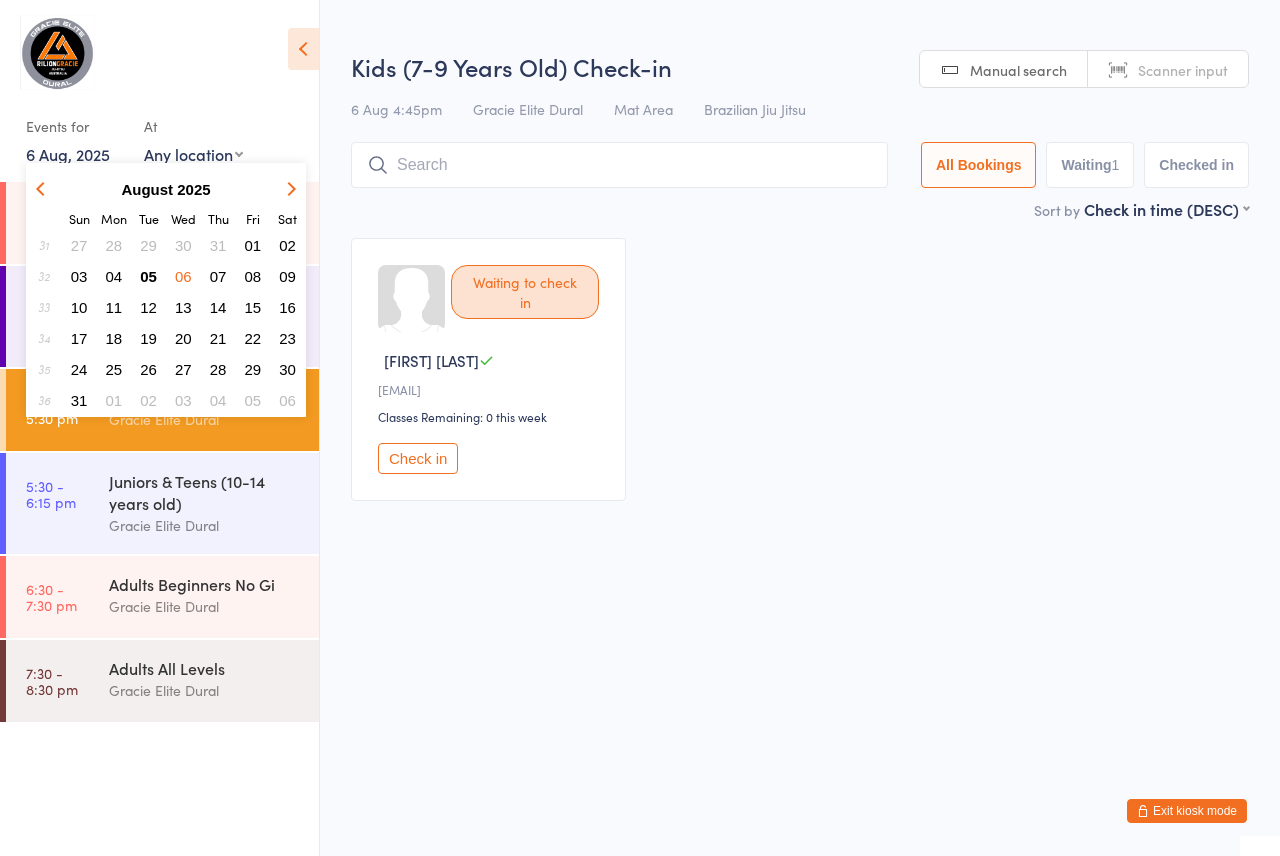 click on "05" at bounding box center [148, 276] 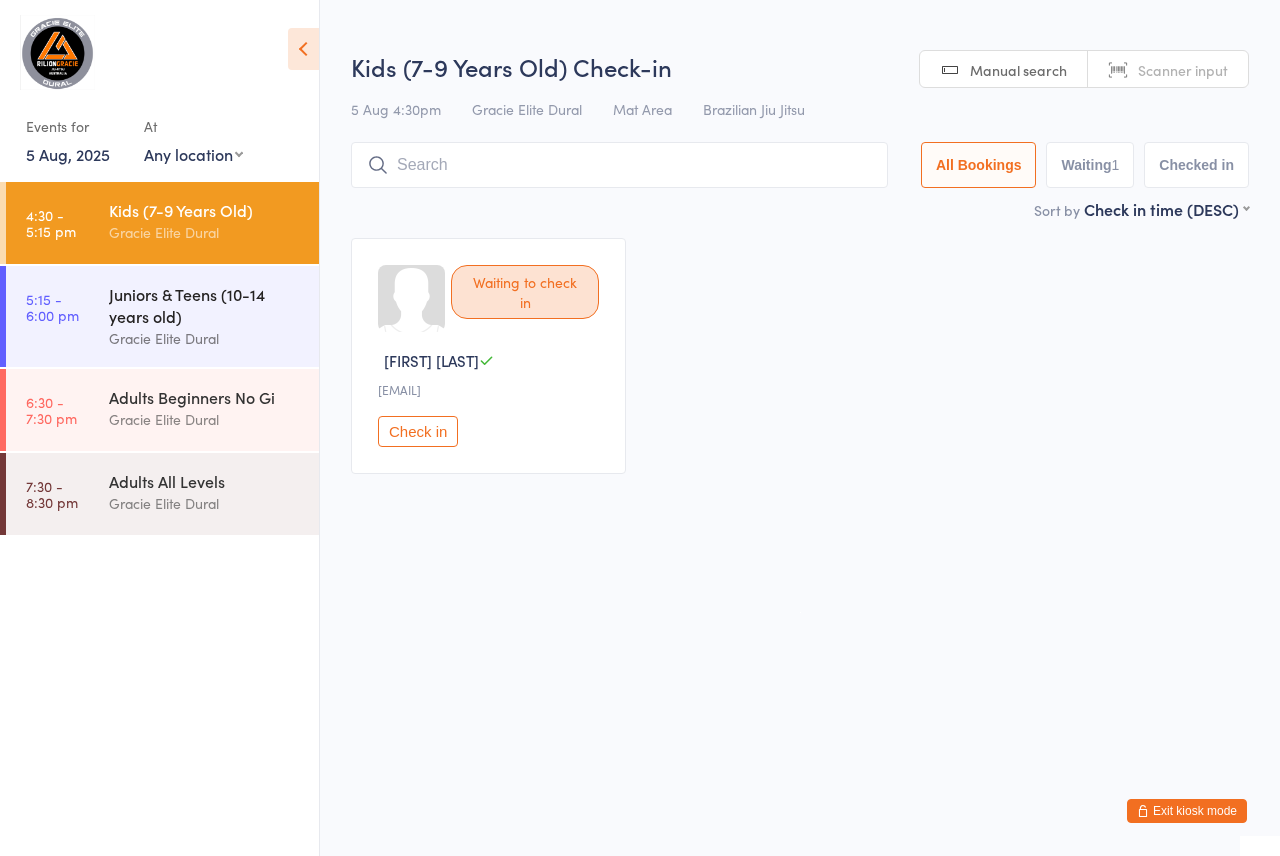 click on "Juniors & Teens (10-14 years old)" at bounding box center (205, 305) 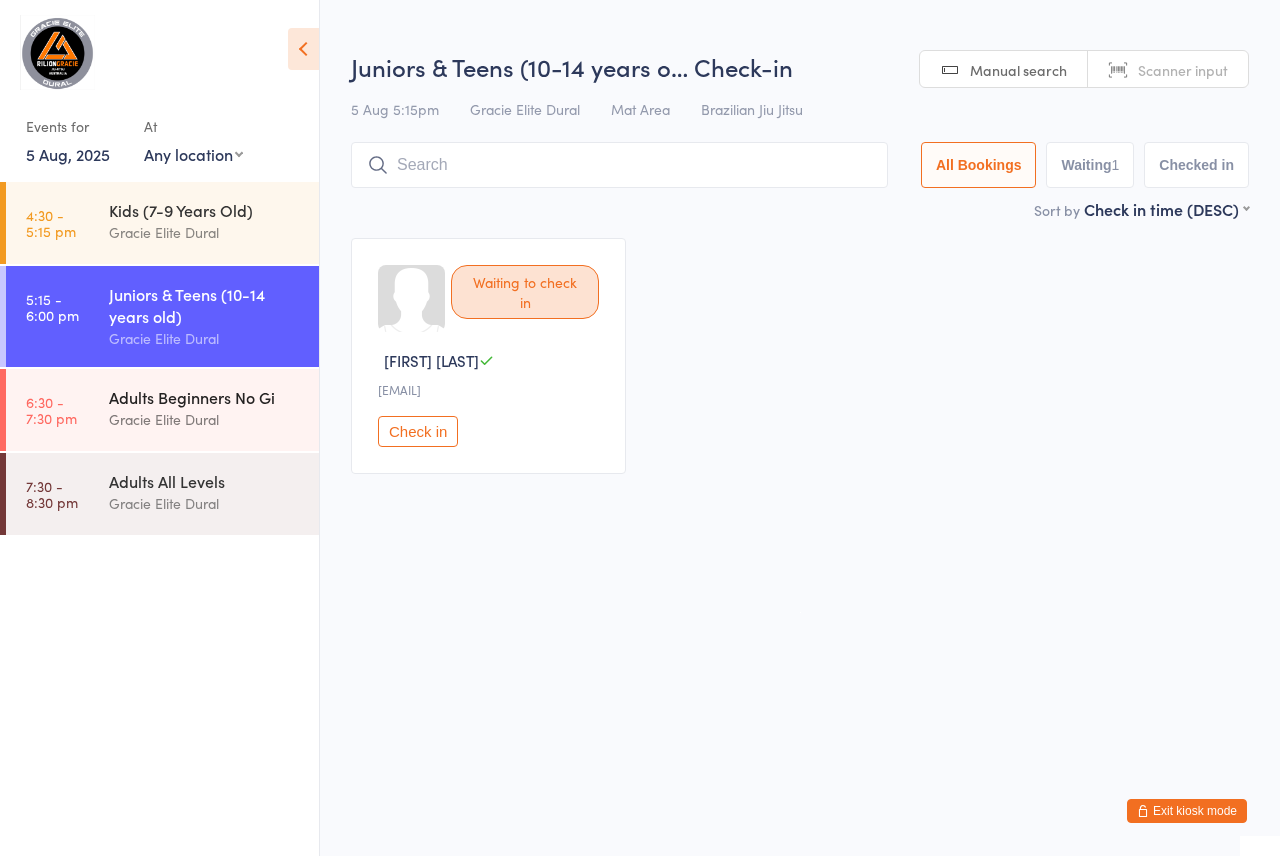 click on "Adults Beginners No Gi" at bounding box center (205, 397) 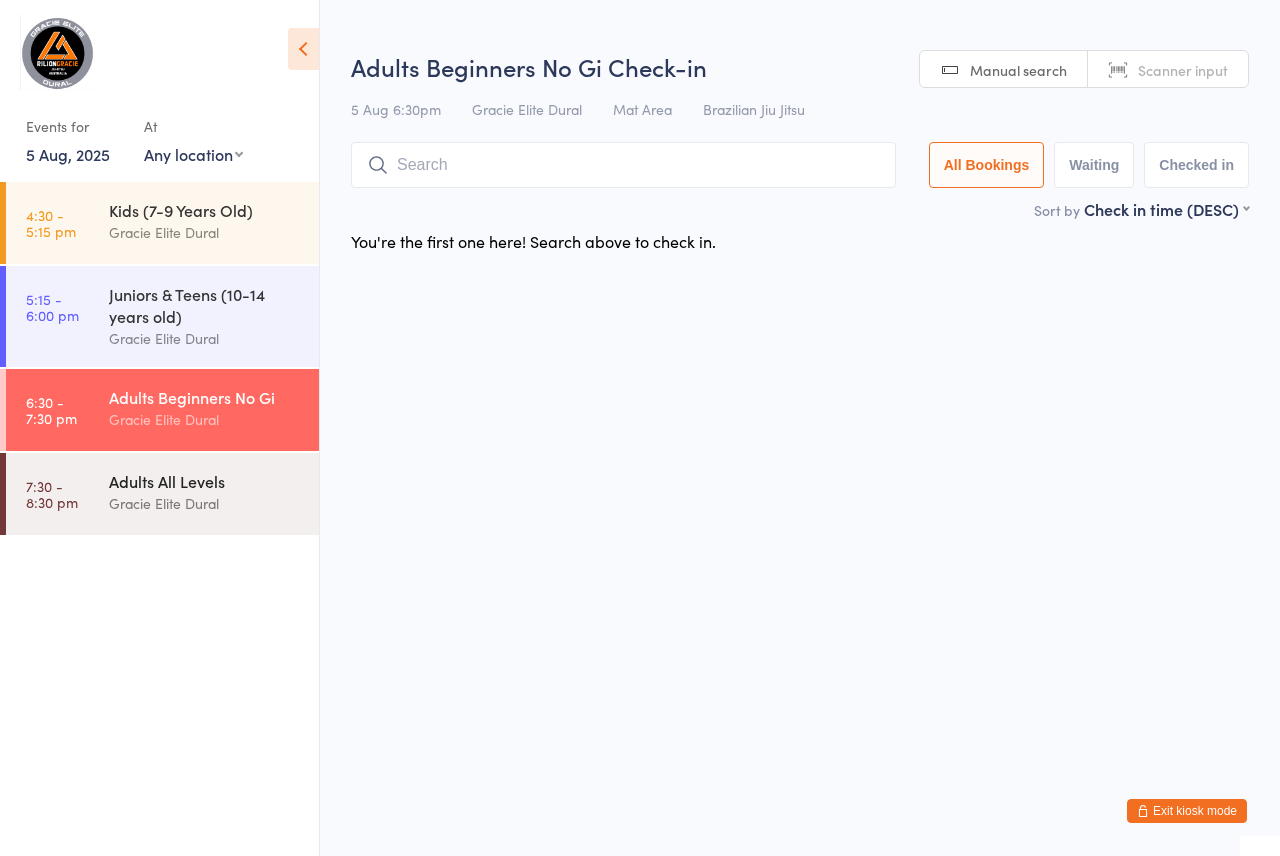 click on "Adults All Levels" at bounding box center (205, 481) 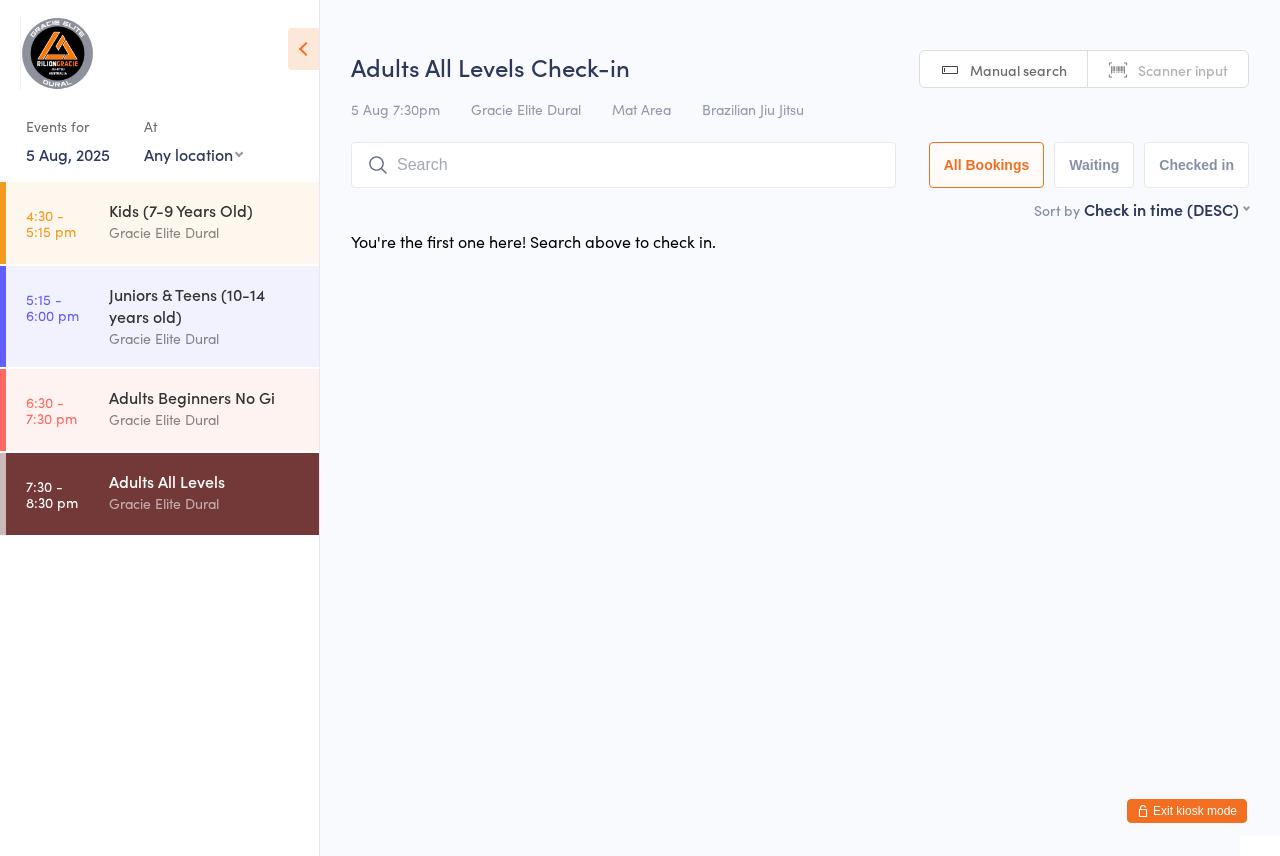 click on "5 Aug, 2025" at bounding box center [68, 154] 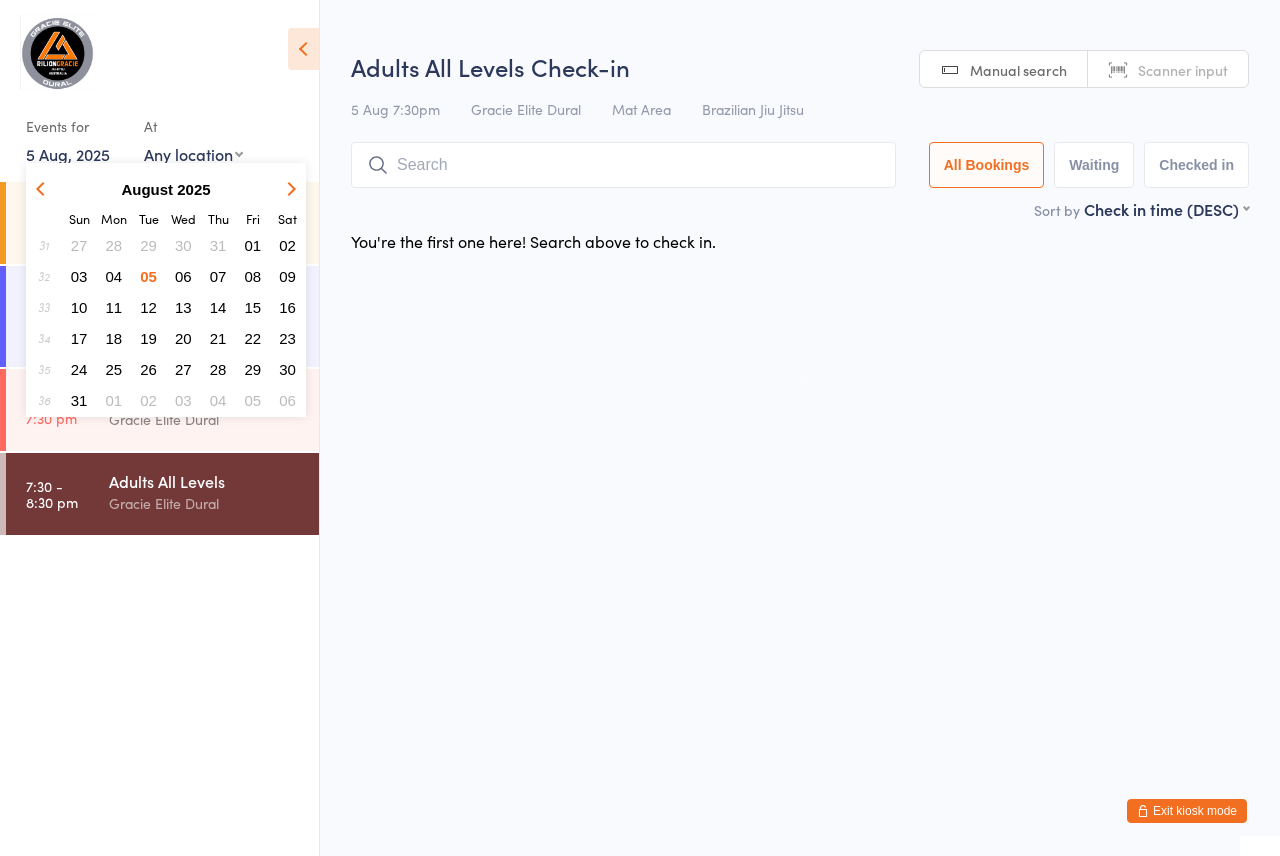 click on "06" at bounding box center (183, 276) 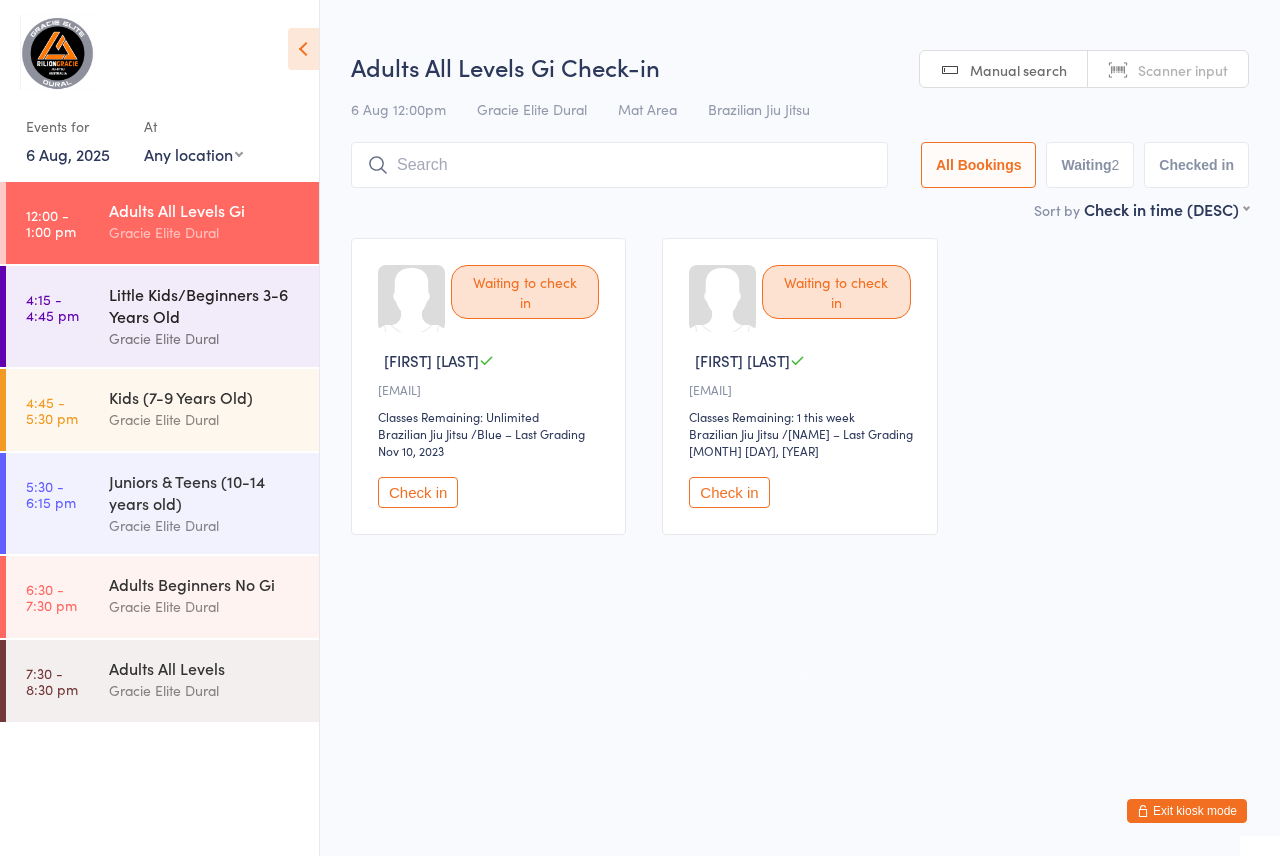 click on "Little Kids/Beginners 3-6 Years Old" at bounding box center [205, 305] 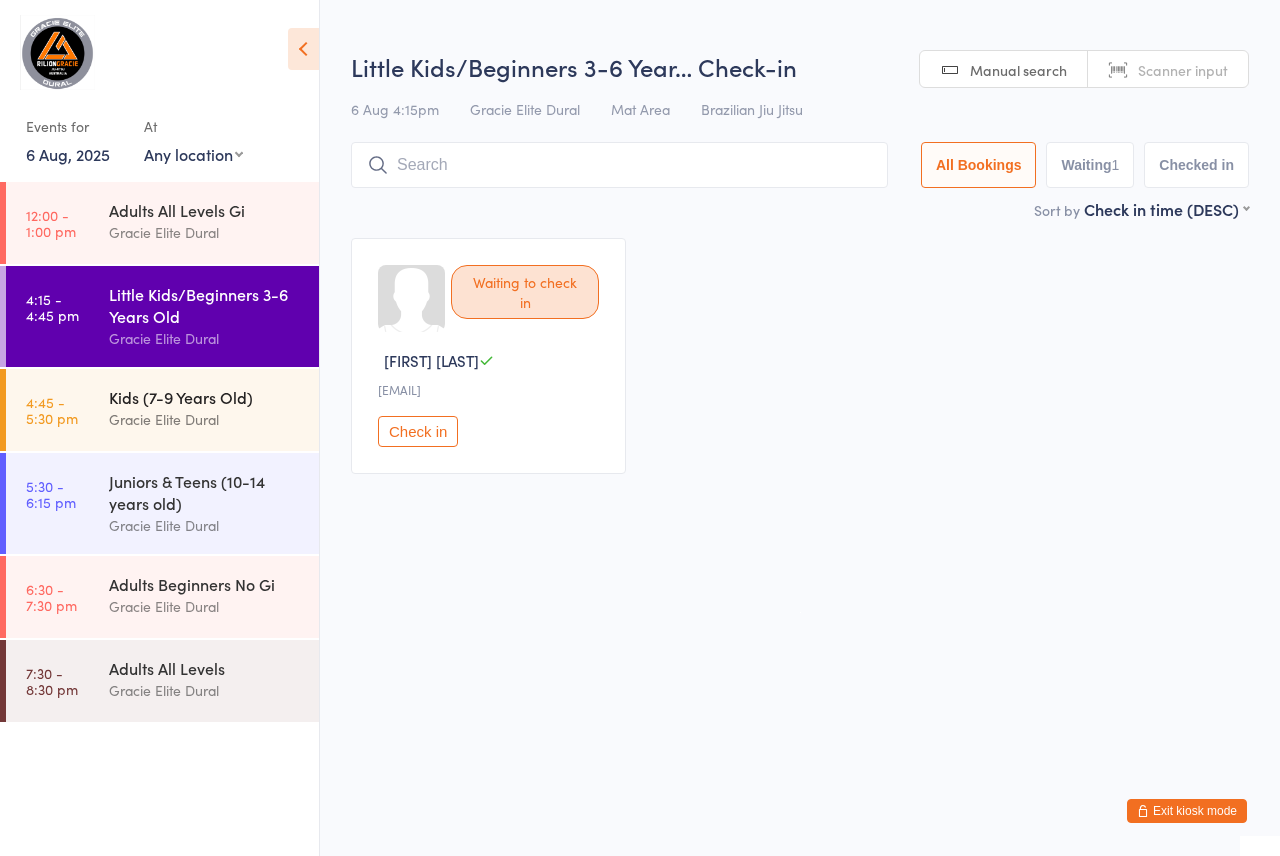 click on "Gracie Elite Dural" at bounding box center (205, 419) 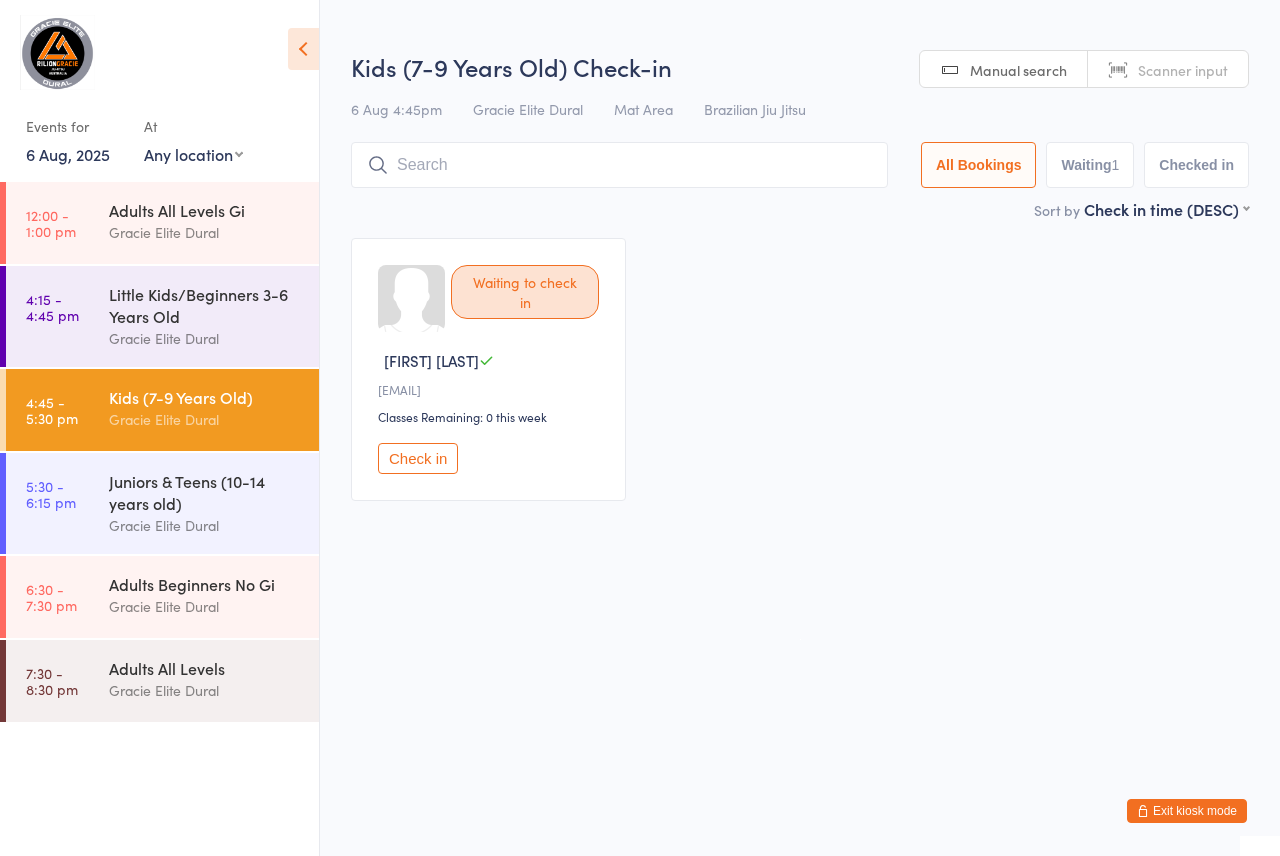 click on "Events for 6 Aug, 2025 D Aug, YYYY
August 2025
Sun Mon Tue Wed Thu Fri Sat
31
27
28
29
30
31
01
02
32
03
04
05
06
07
08
09
33
10
11
12
13
14
15
16
34
17
18
19
20
21
22
23
35
24
25
26
27
28
29
30" at bounding box center [75, 139] 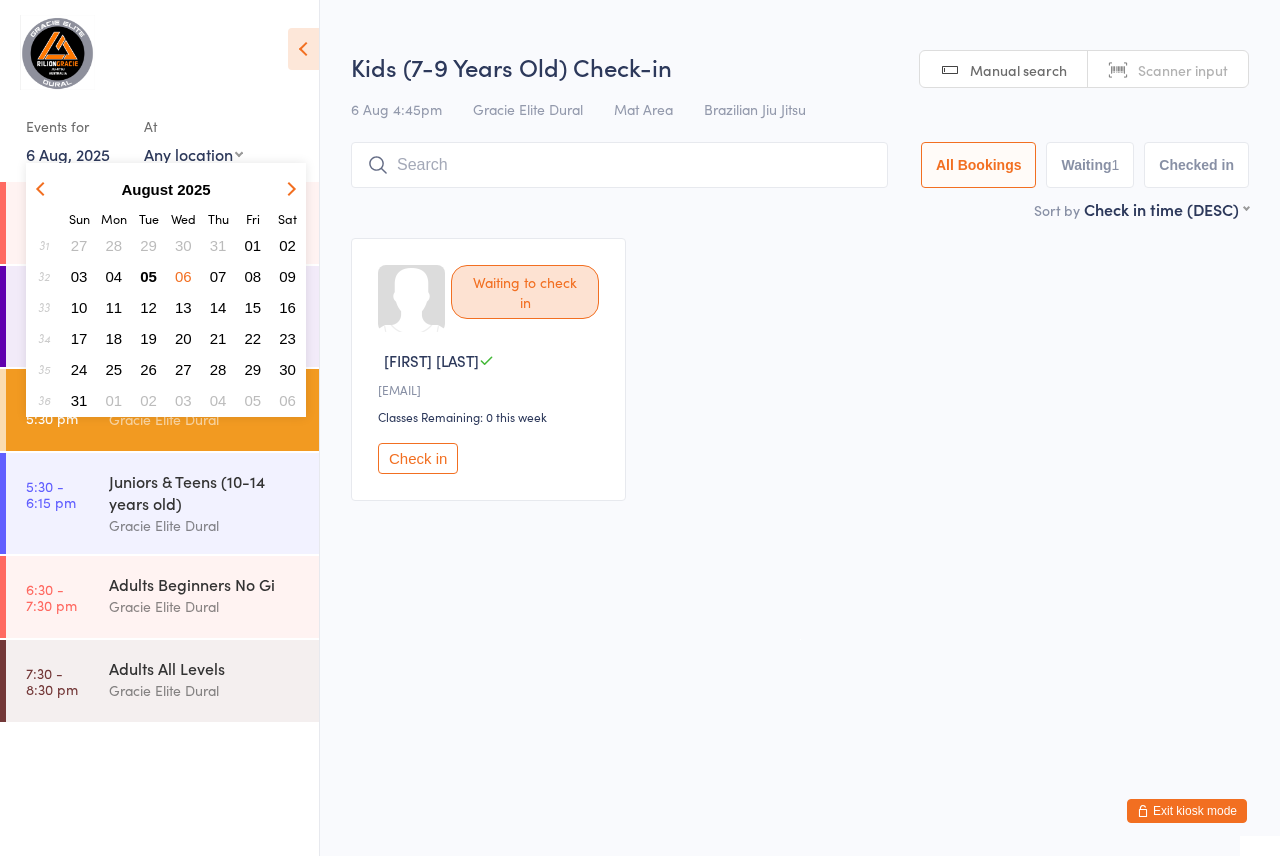 click on "05" at bounding box center [148, 276] 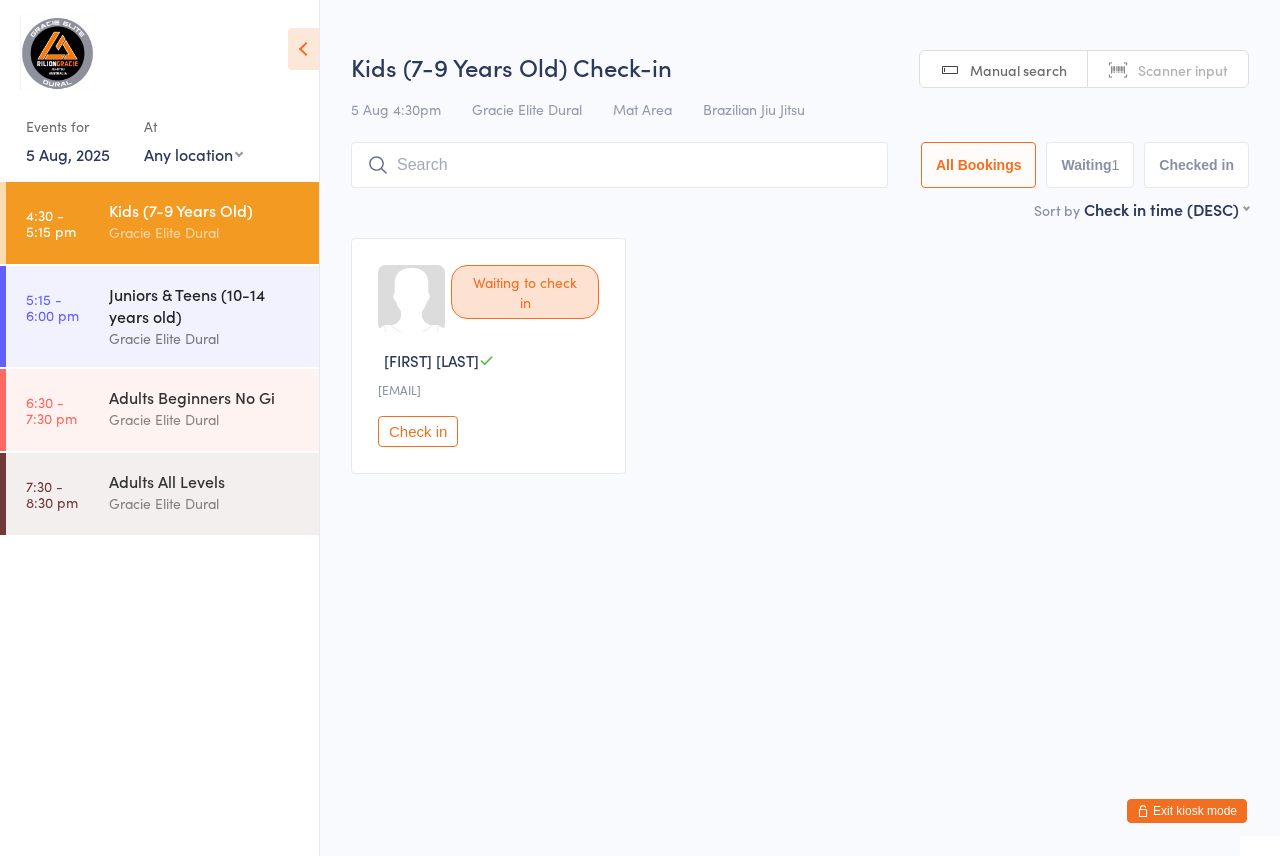 click on "Juniors & Teens (10-14 years old)" at bounding box center [205, 305] 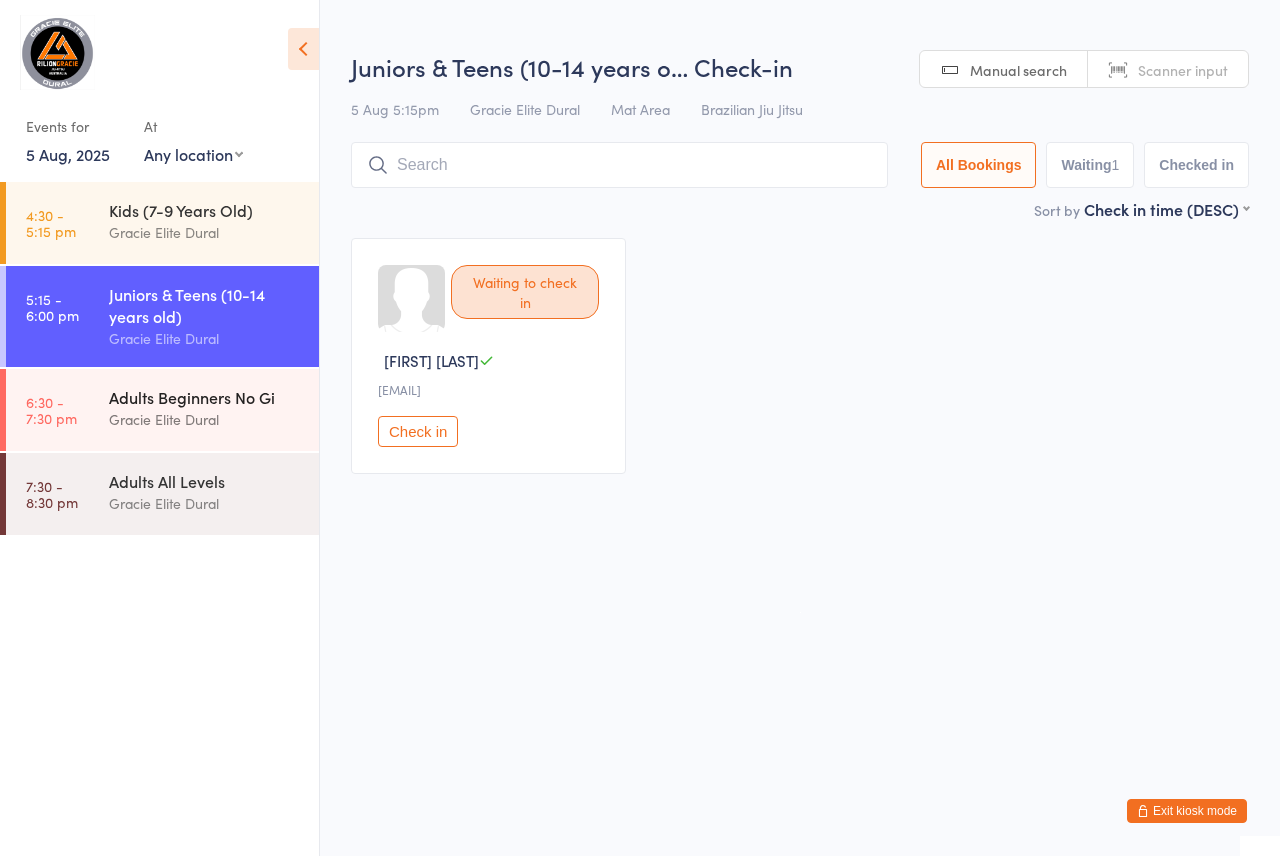 click on "Adults Beginners No Gi Gracie Elite Dural" at bounding box center (214, 408) 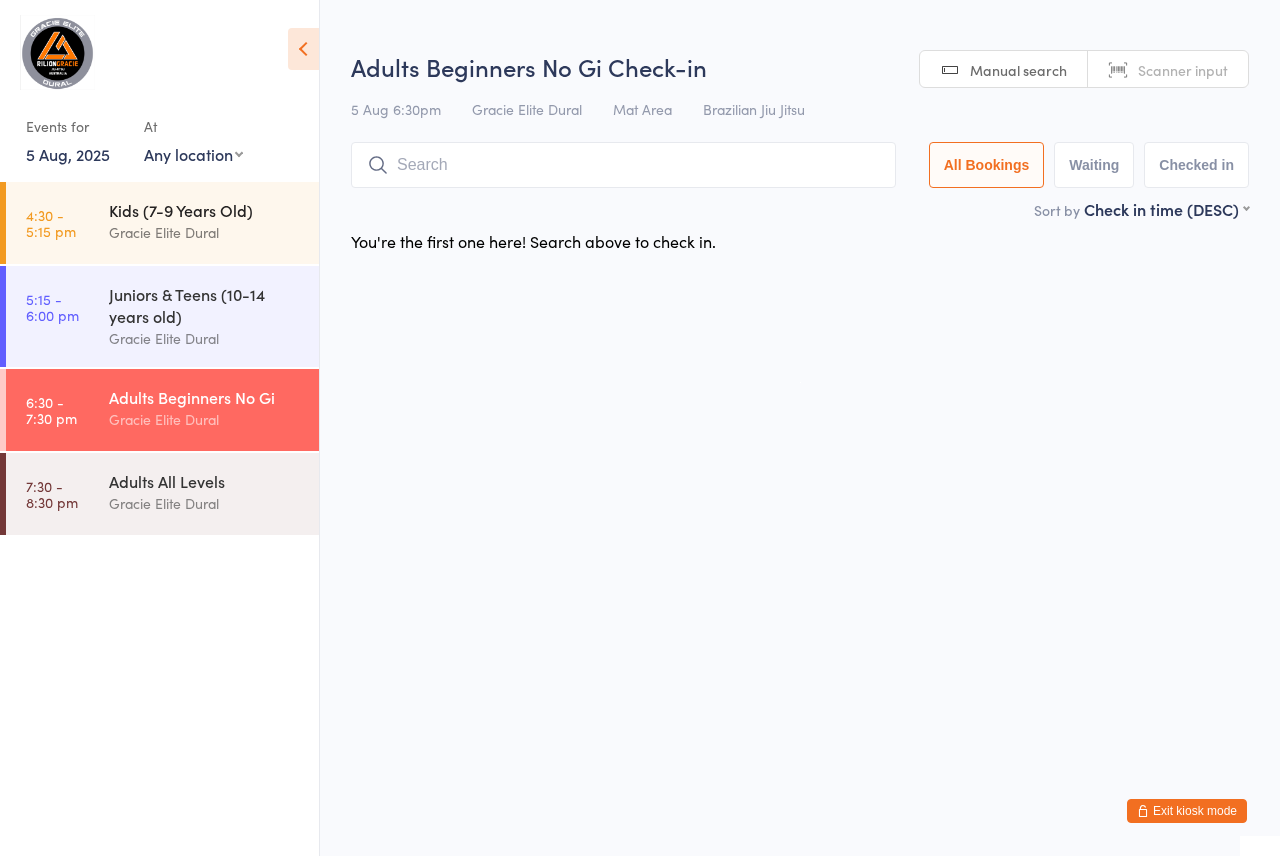 click on "Gracie Elite Dural" at bounding box center [205, 232] 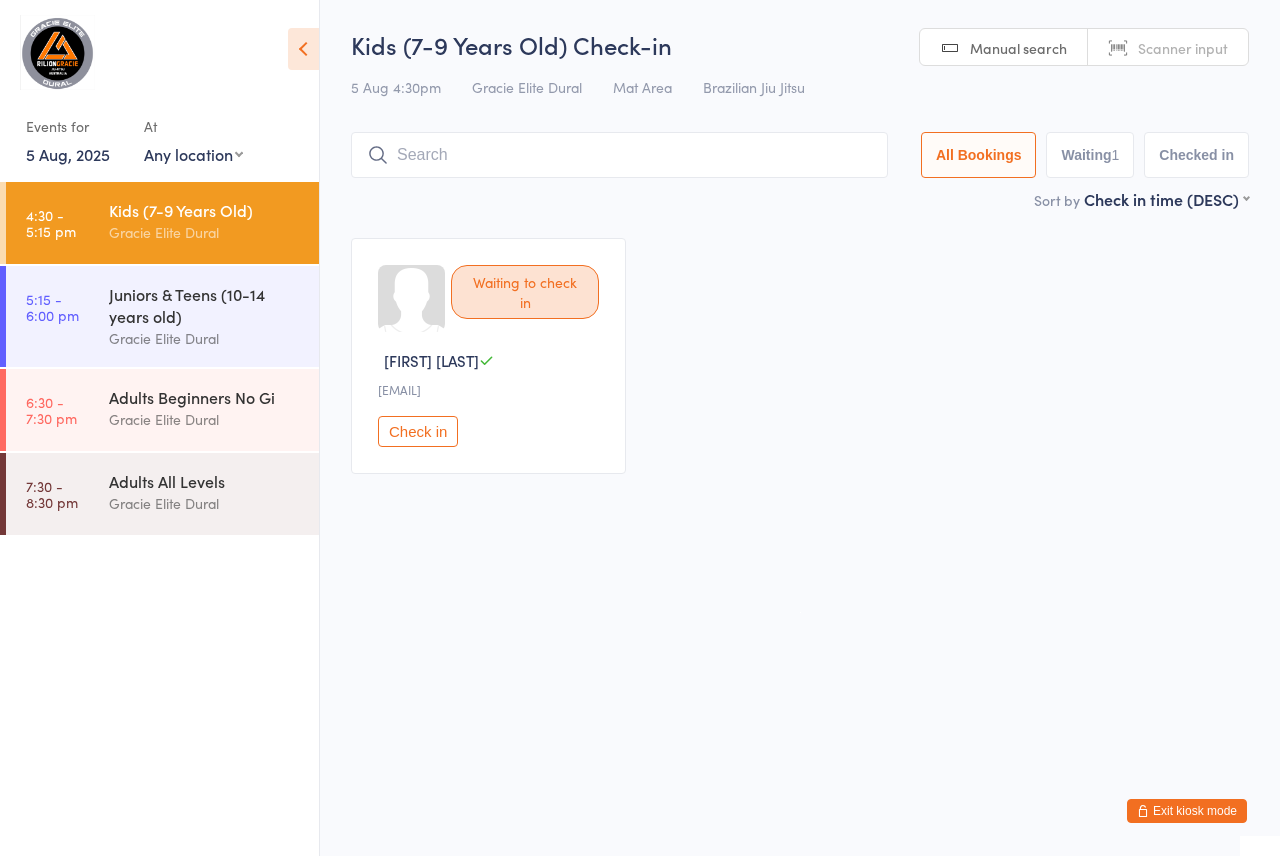 click on "Exit kiosk mode" at bounding box center (1187, 811) 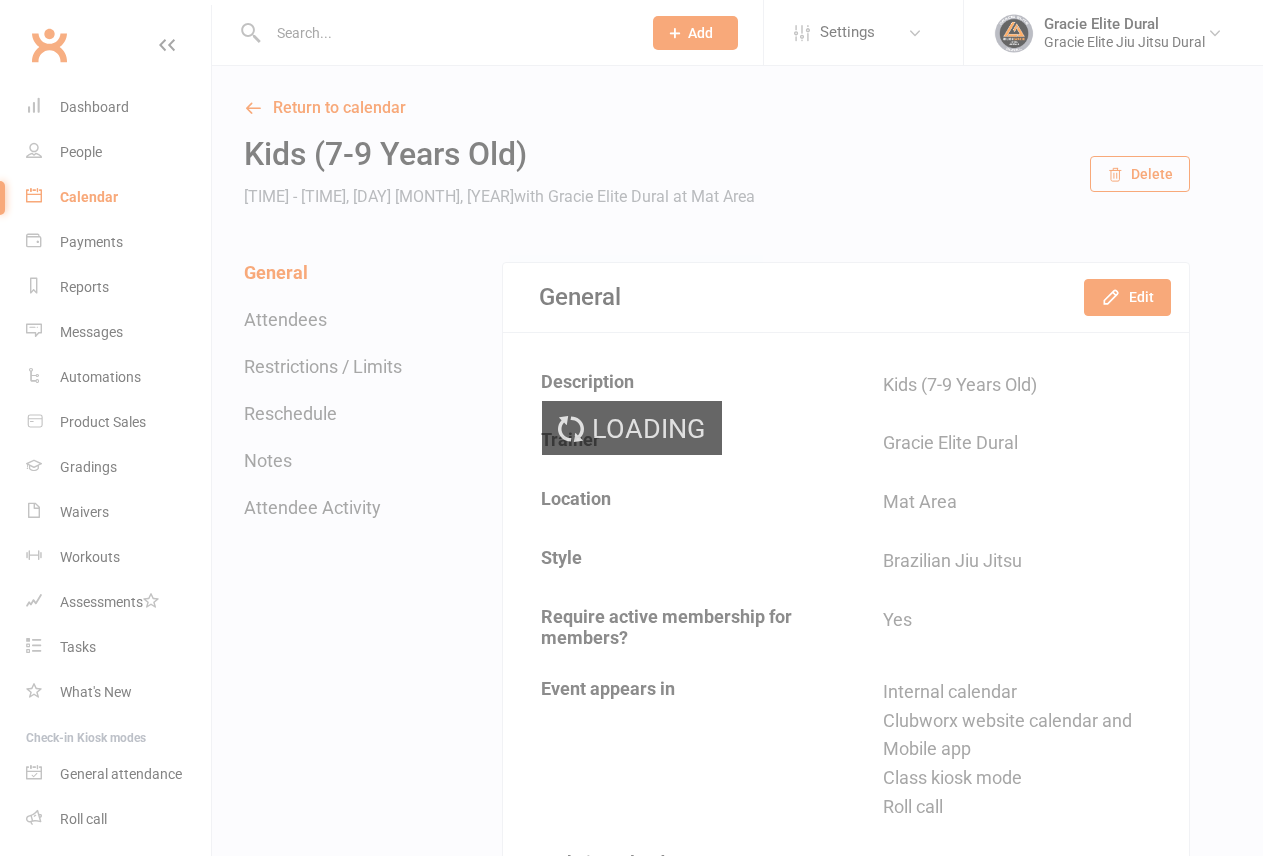 scroll, scrollTop: 0, scrollLeft: 0, axis: both 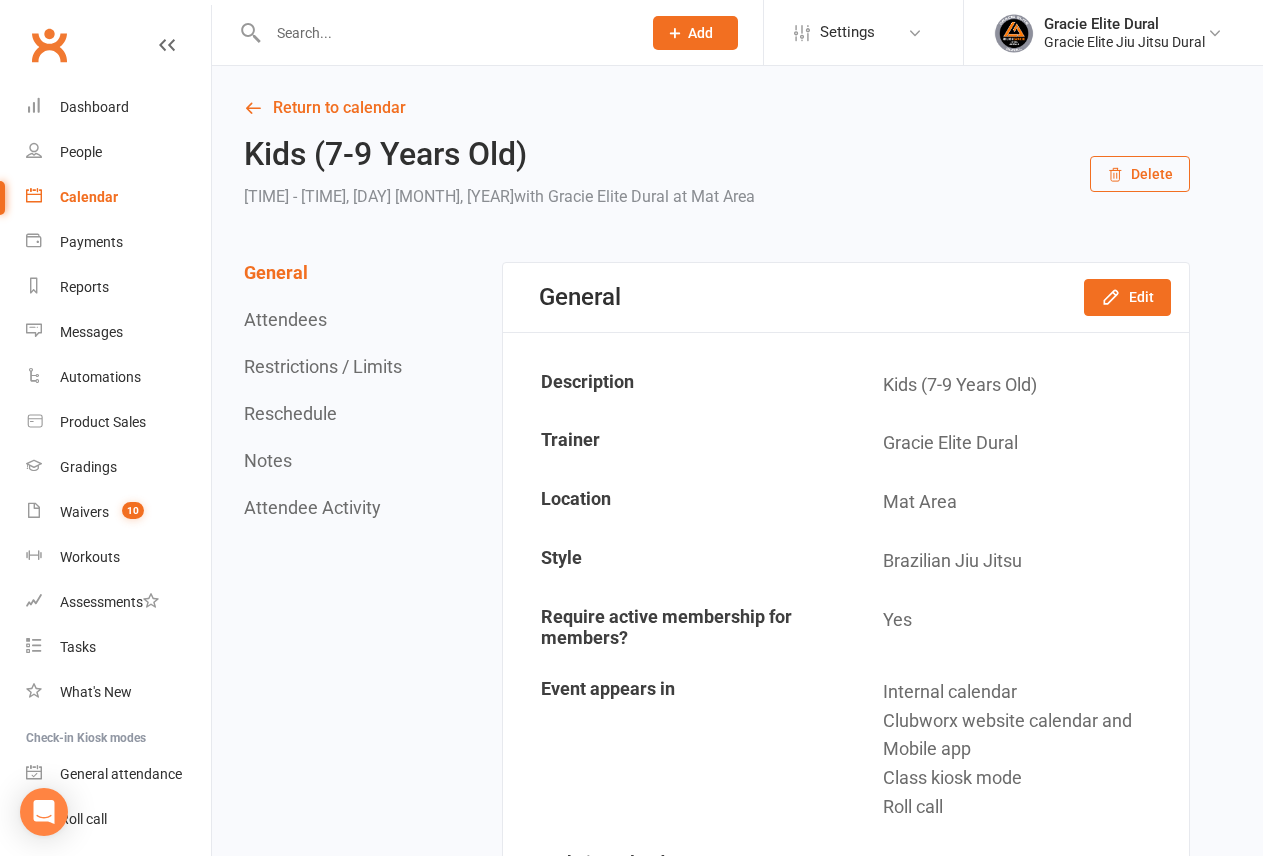 click at bounding box center (444, 33) 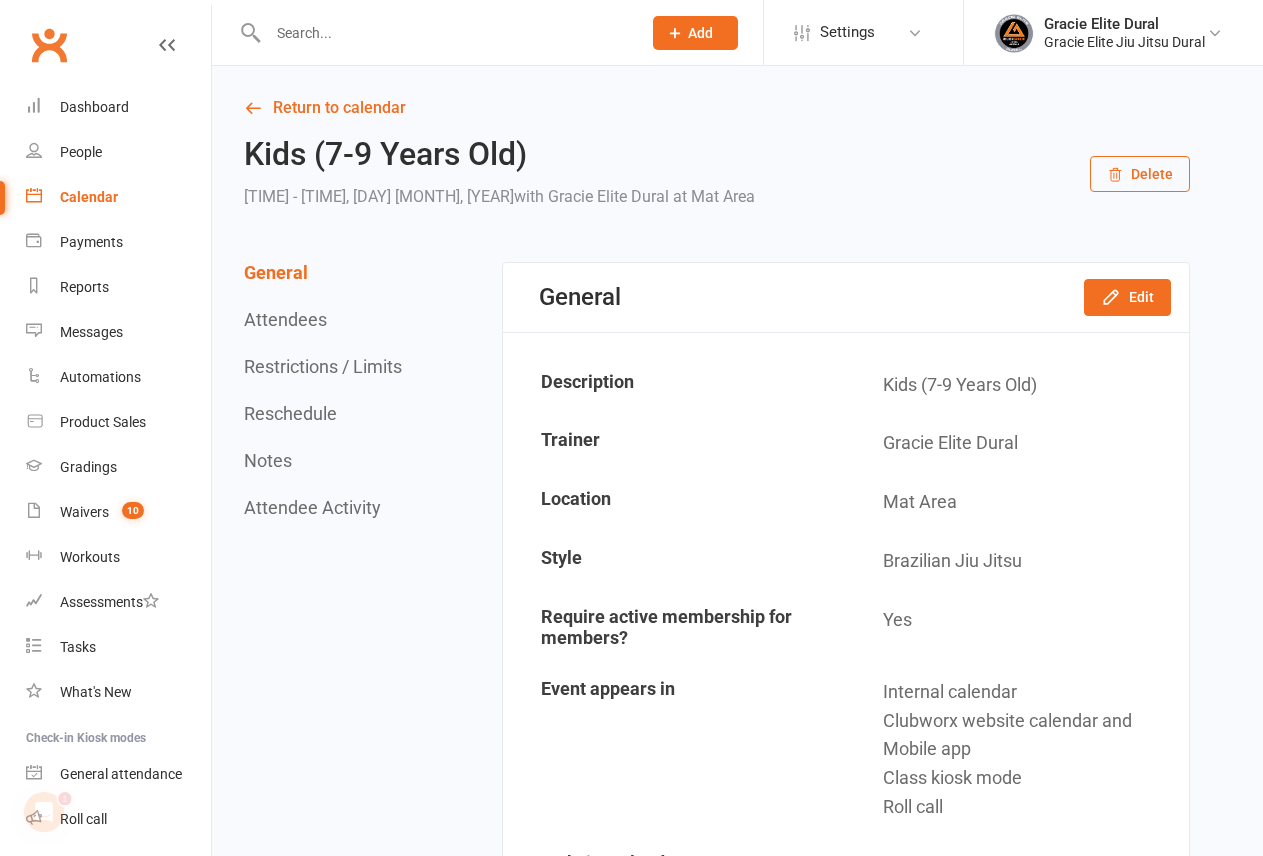 scroll, scrollTop: 0, scrollLeft: 0, axis: both 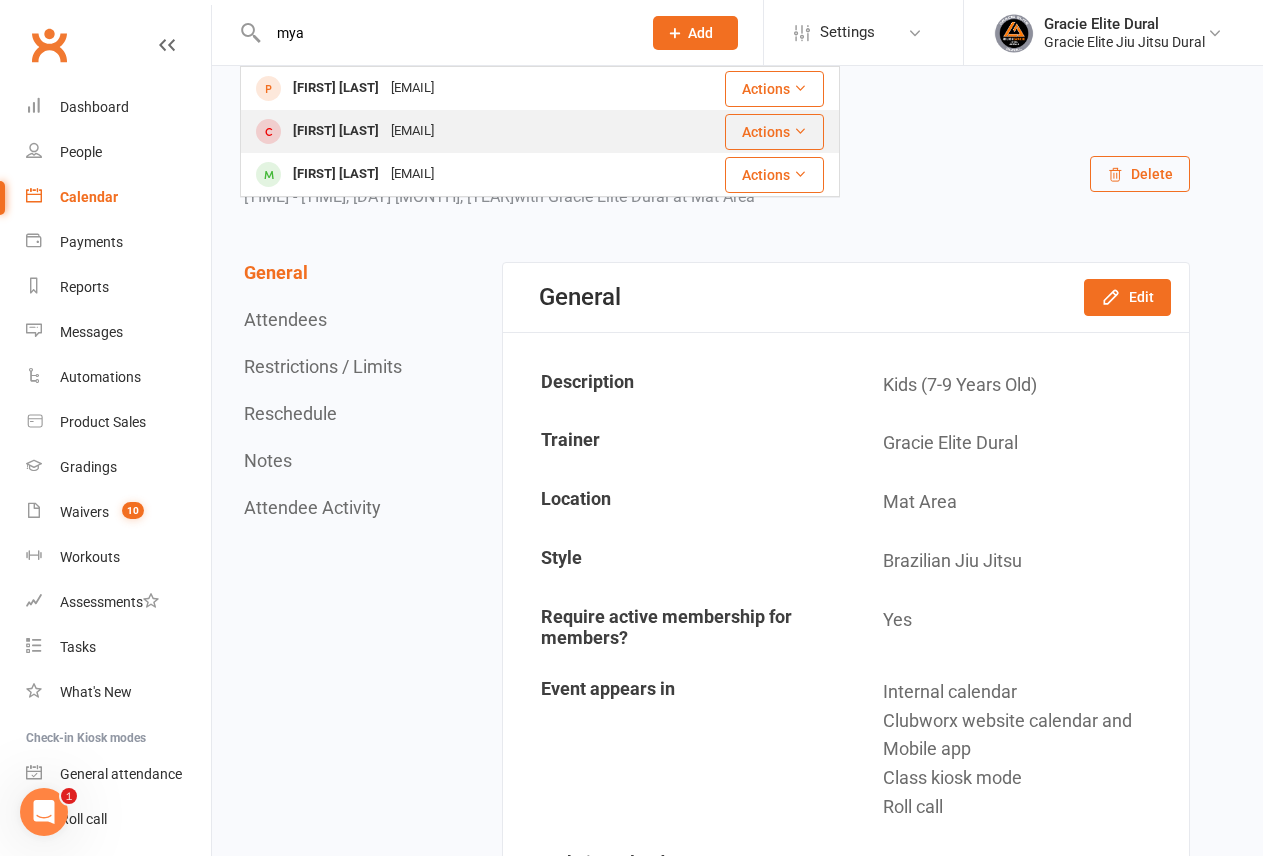 type on "mya" 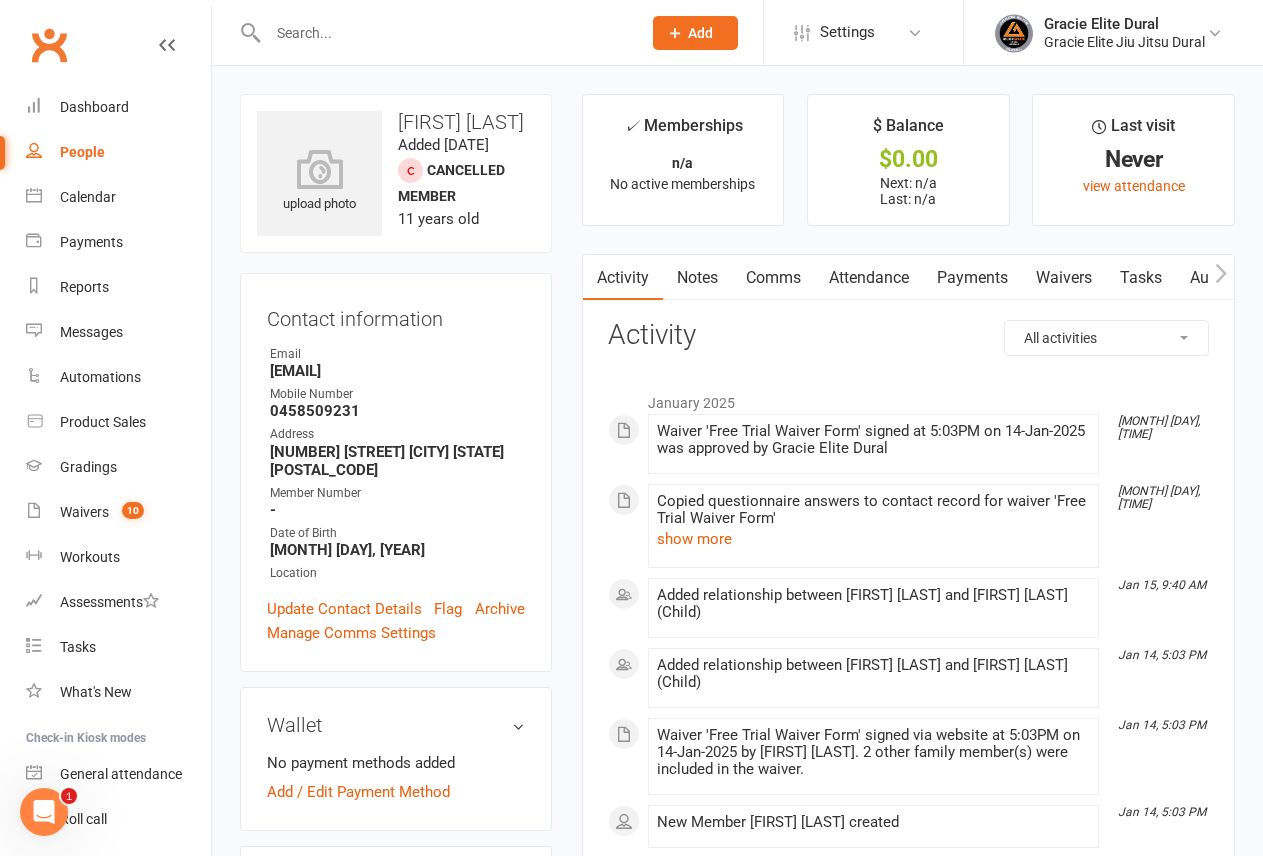 click on "Payments" at bounding box center (972, 278) 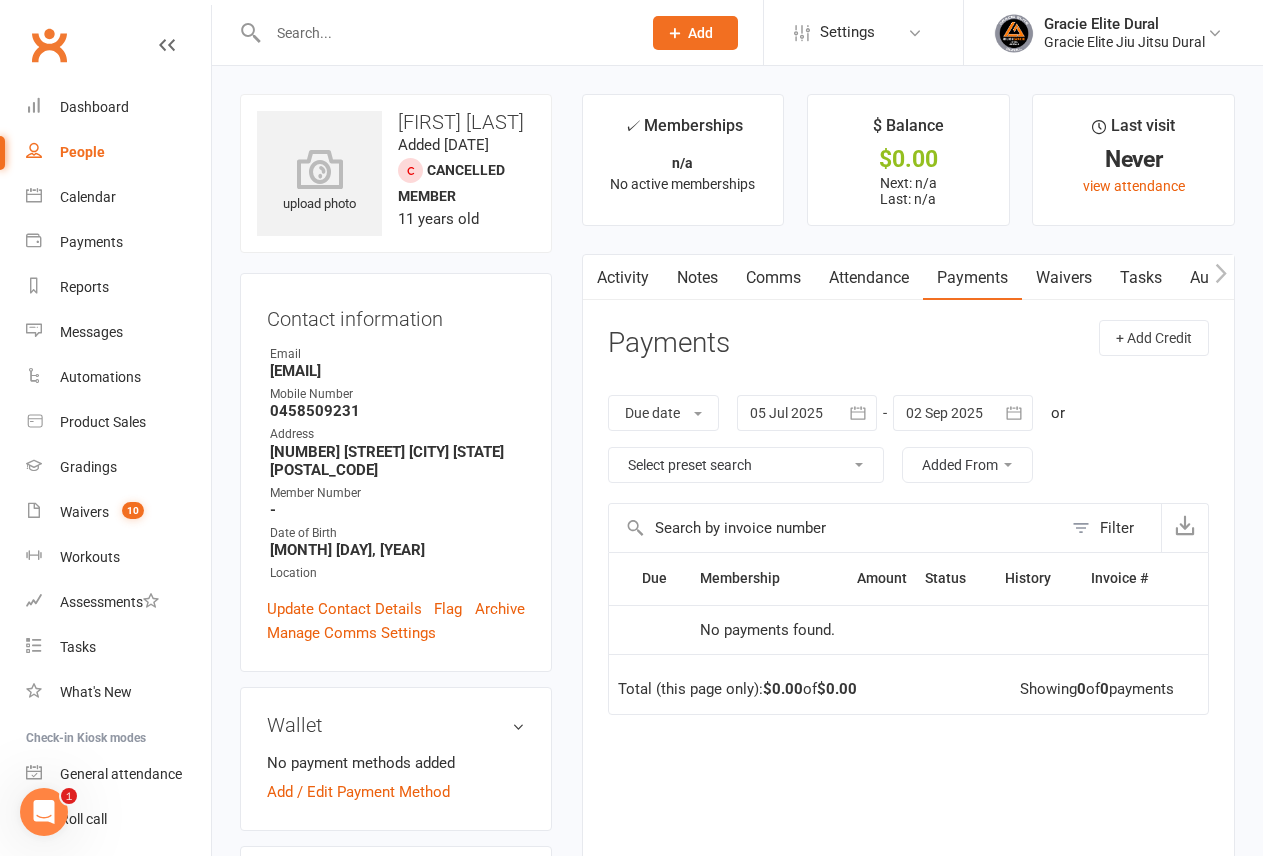 click on "Waivers" at bounding box center [1064, 278] 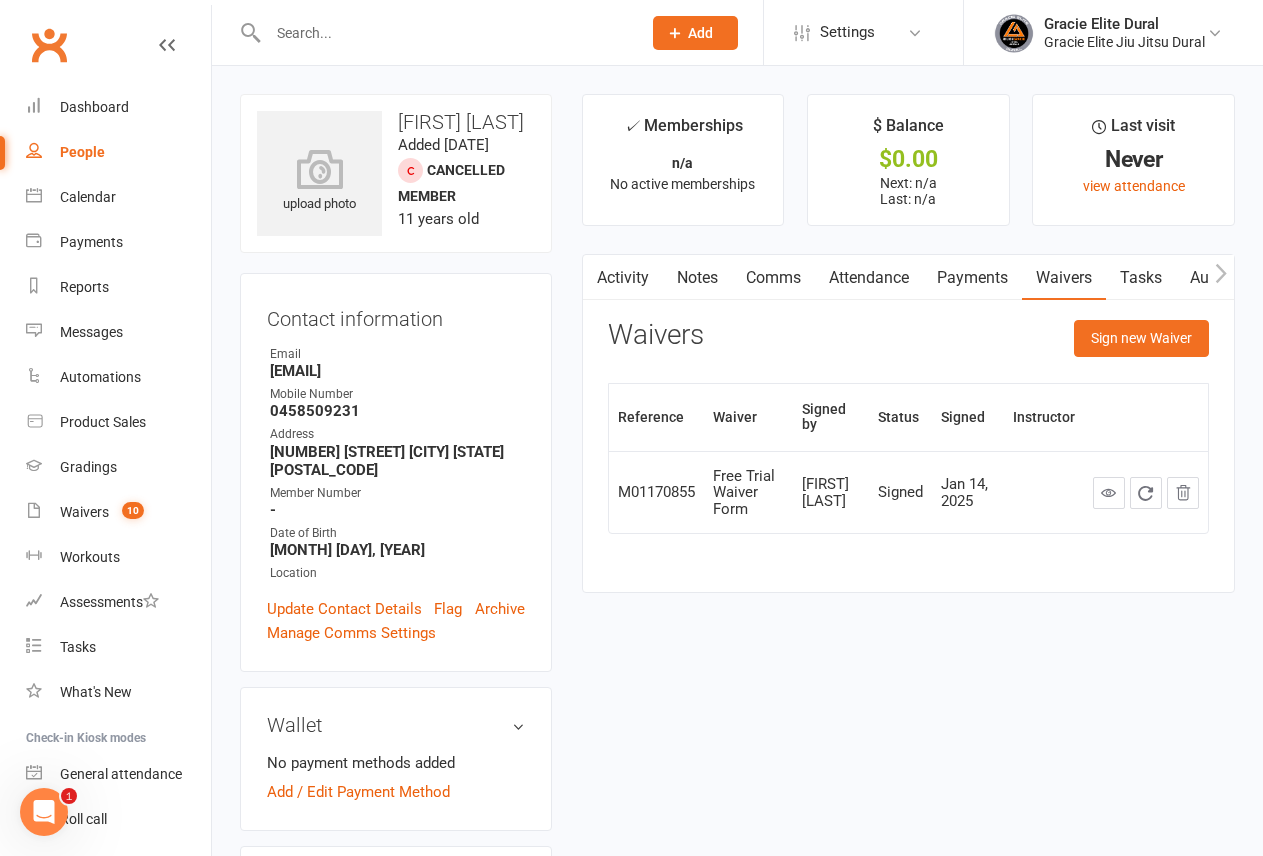 click on "Activity" at bounding box center (623, 278) 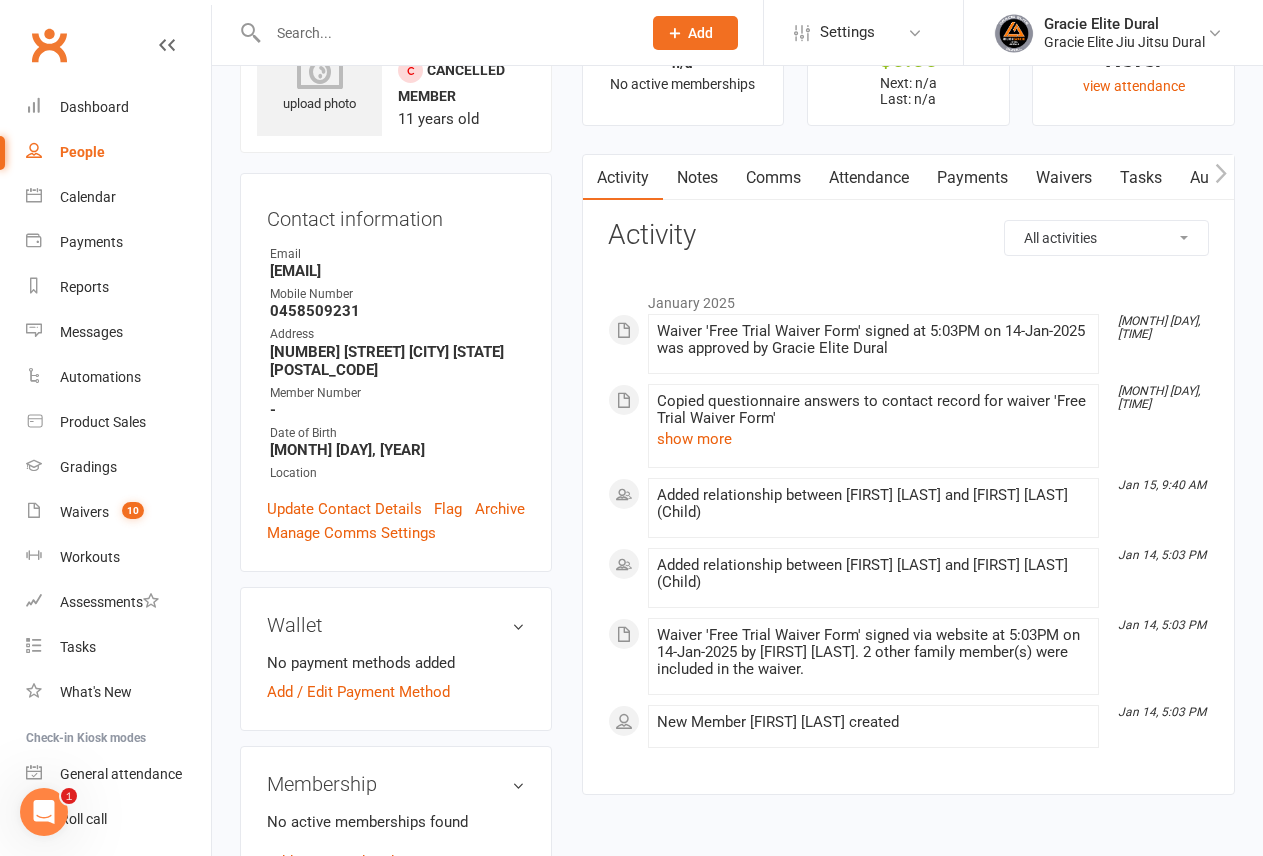 scroll, scrollTop: 0, scrollLeft: 0, axis: both 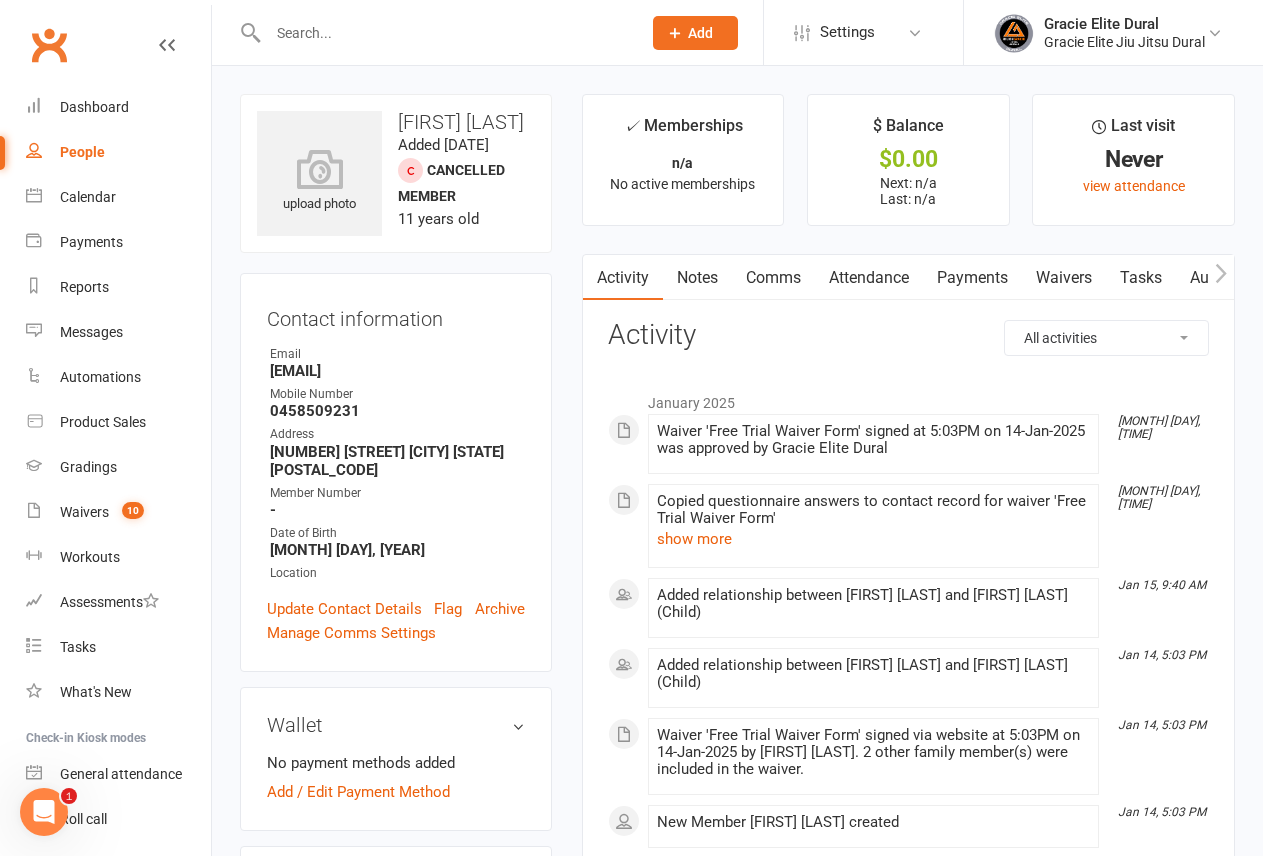 click at bounding box center (444, 33) 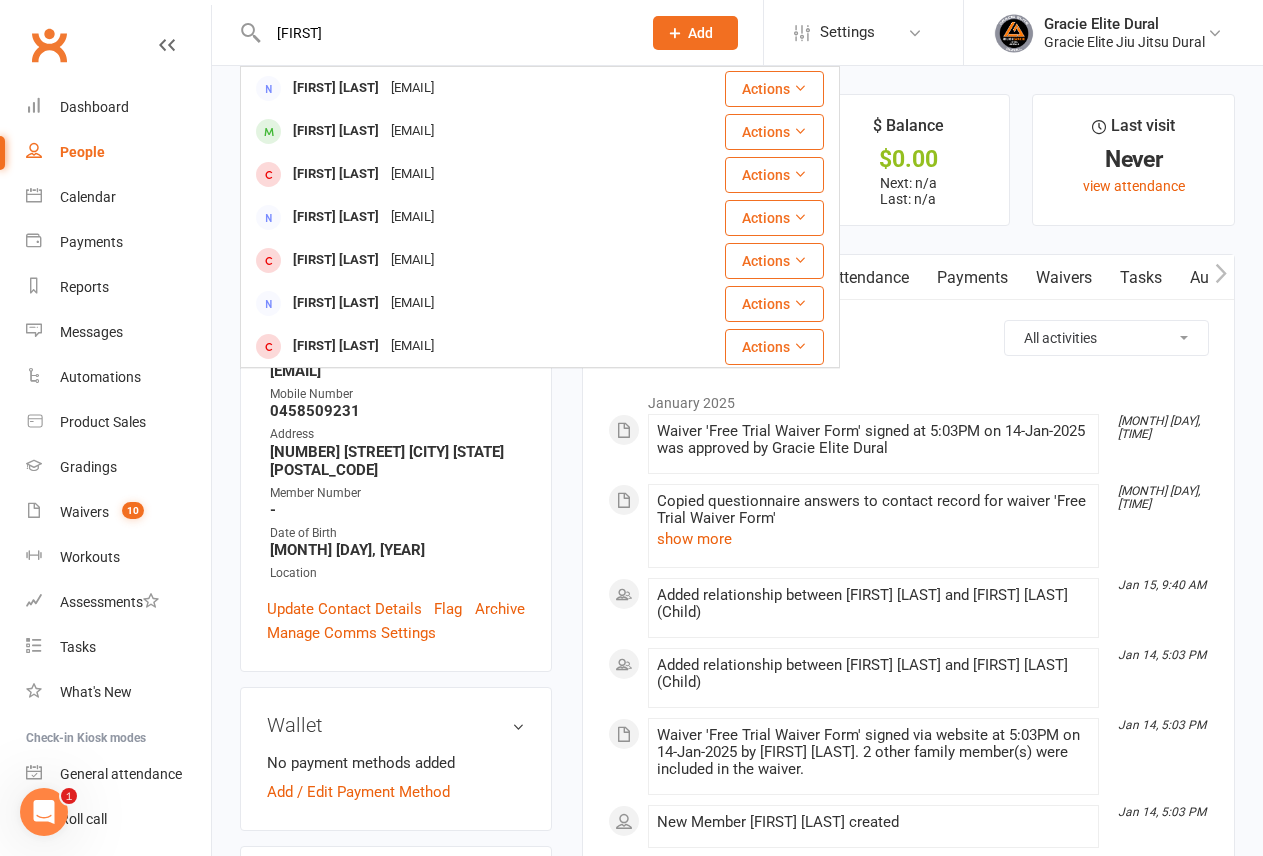 type on "[FIRST]" 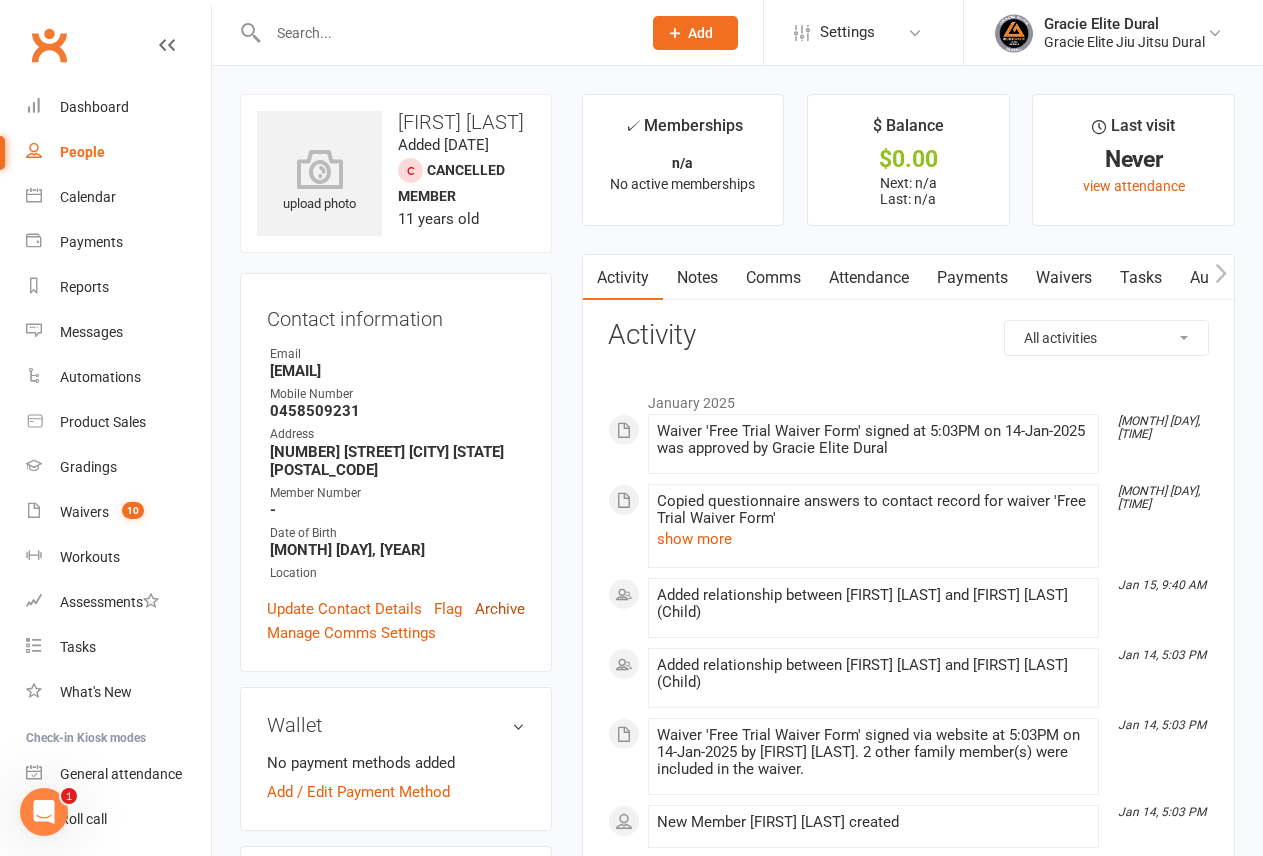 click on "Archive" at bounding box center (500, 609) 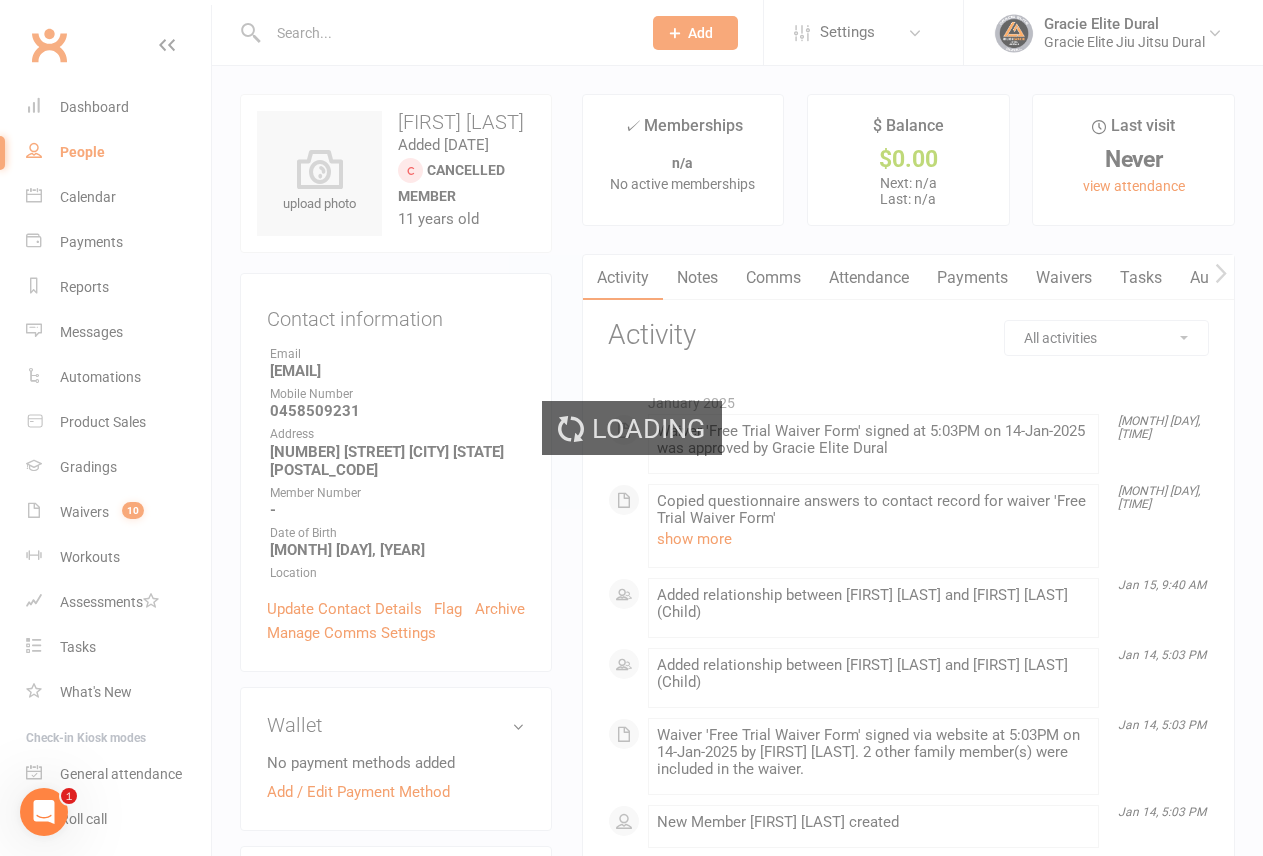 select on "100" 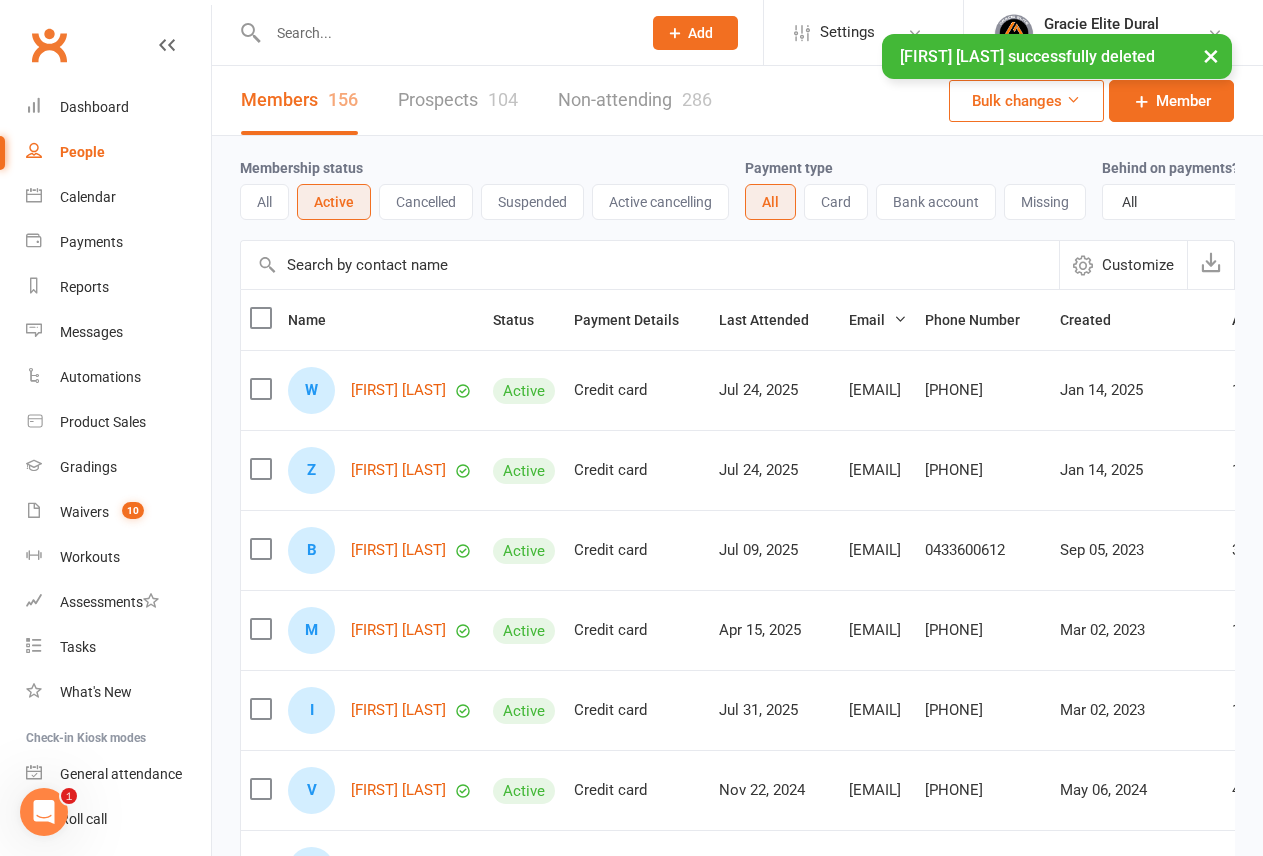 click at bounding box center [444, 33] 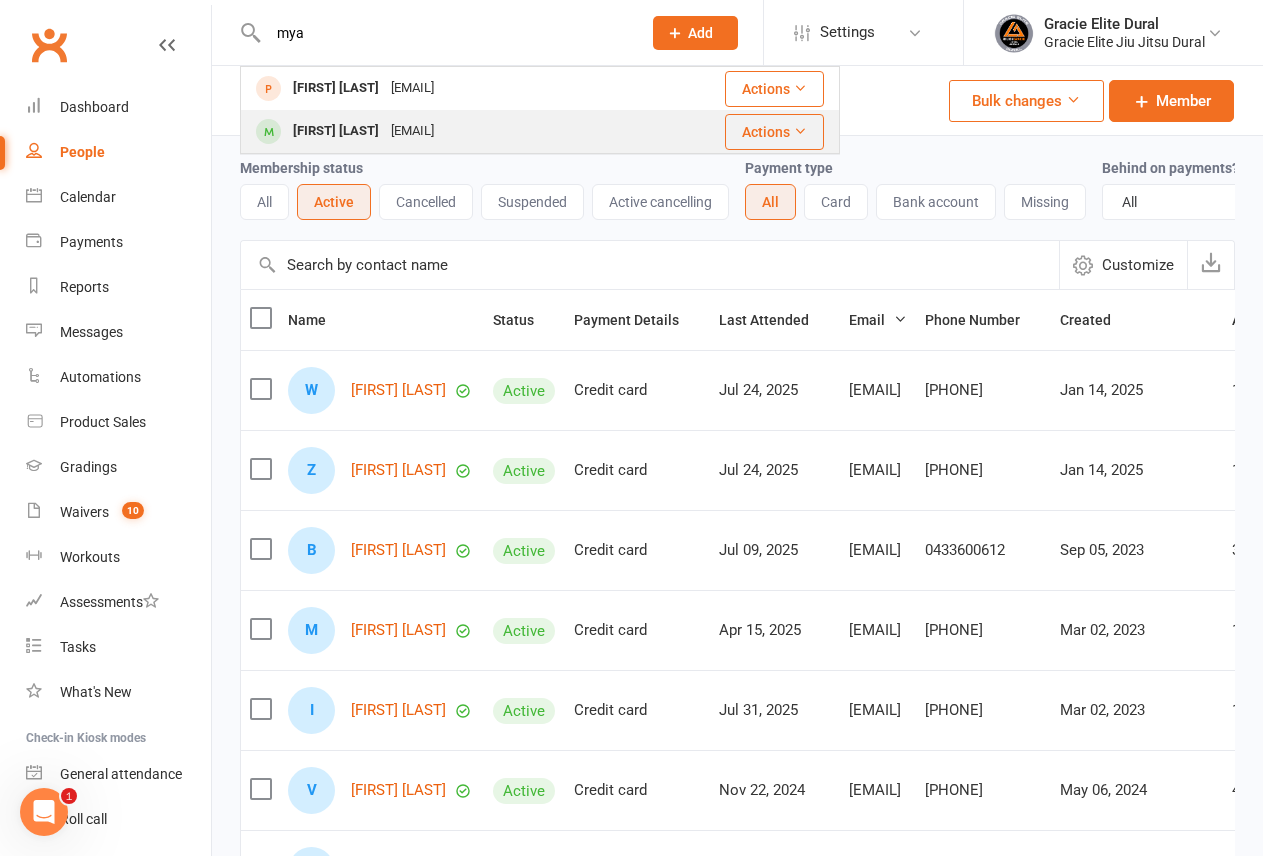 type on "mya" 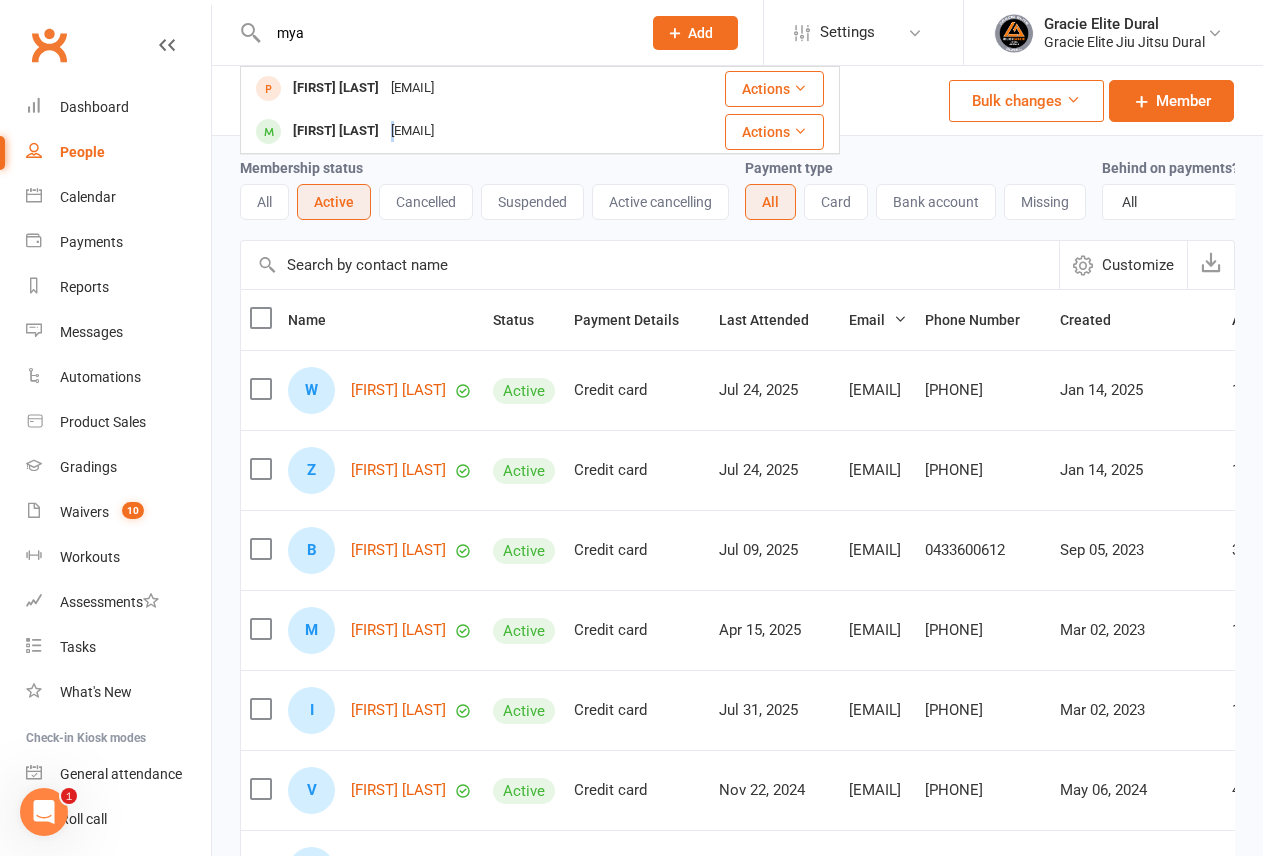 type 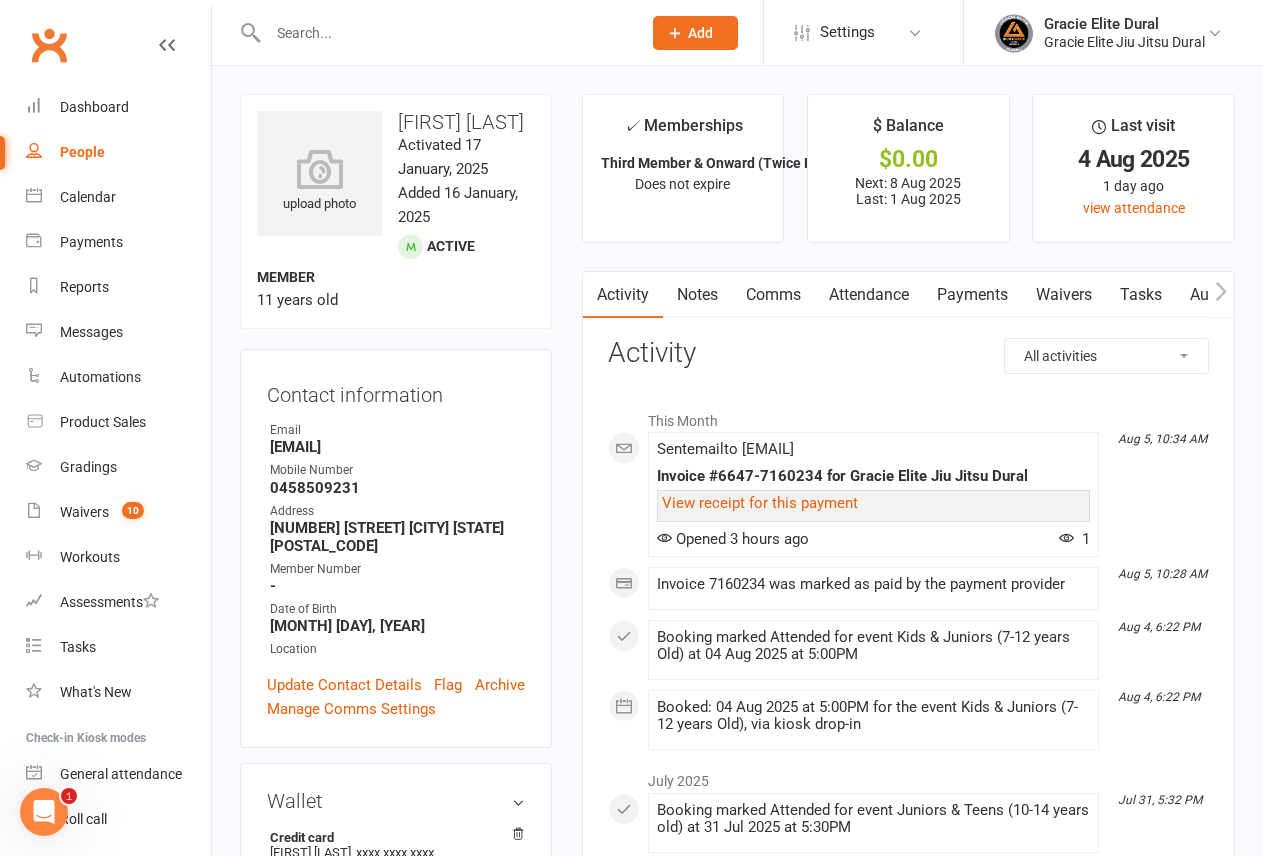 click on "Payments" at bounding box center [972, 295] 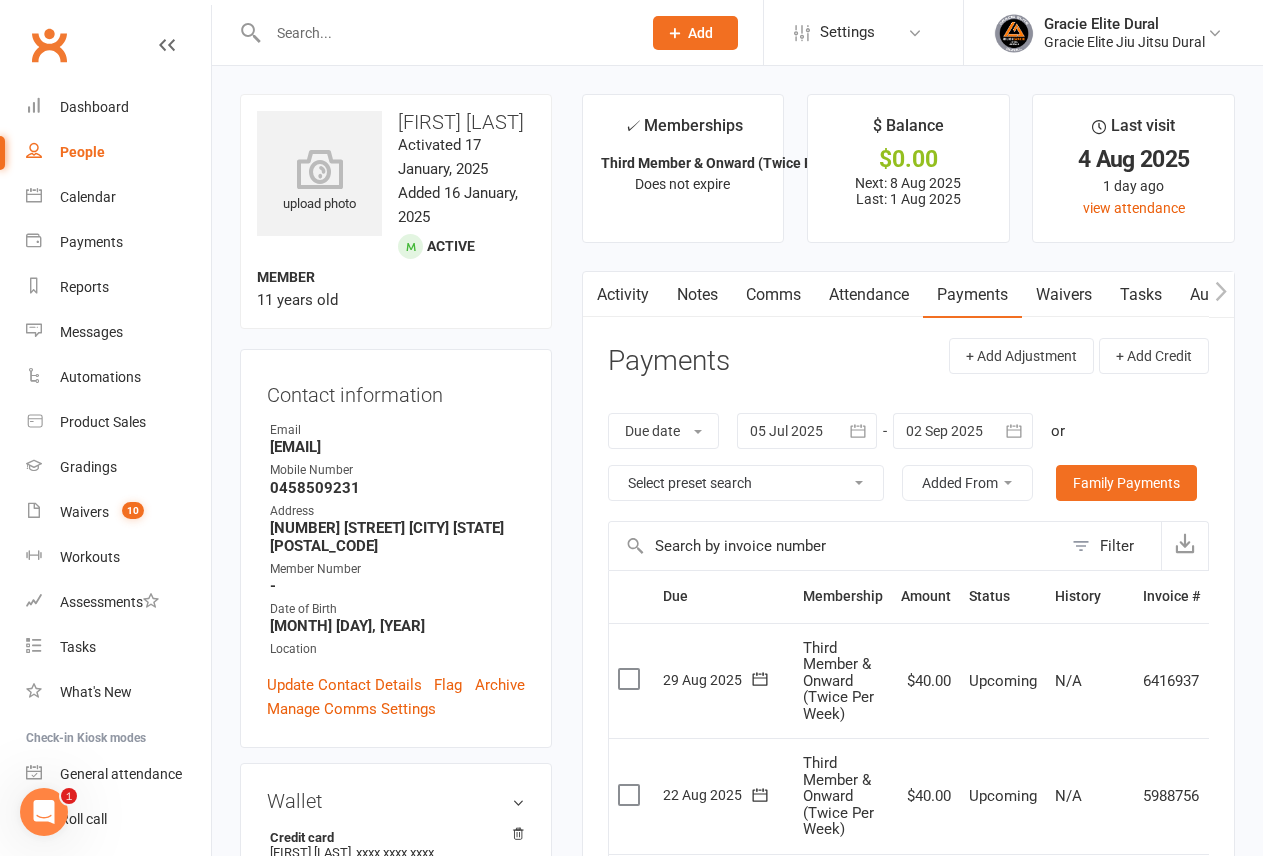 click 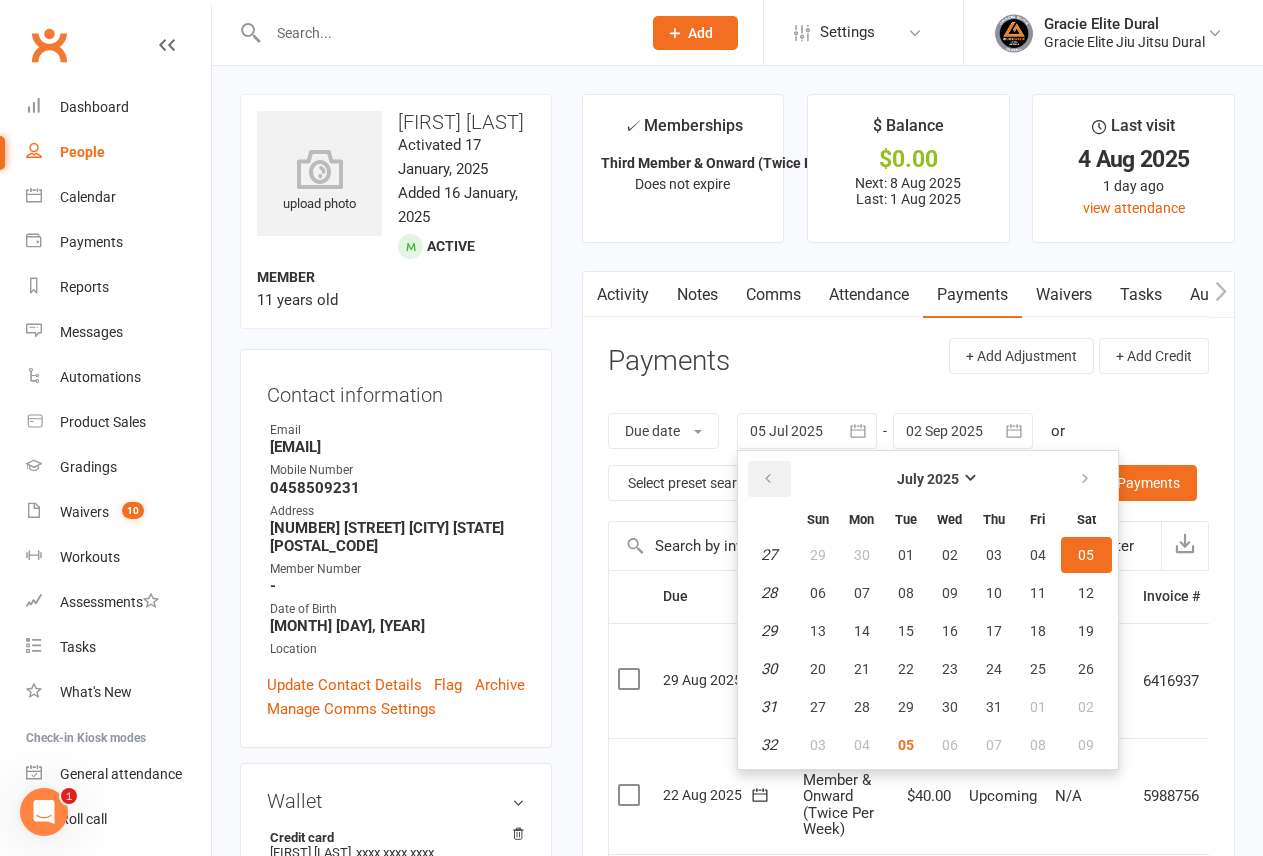 click at bounding box center (769, 479) 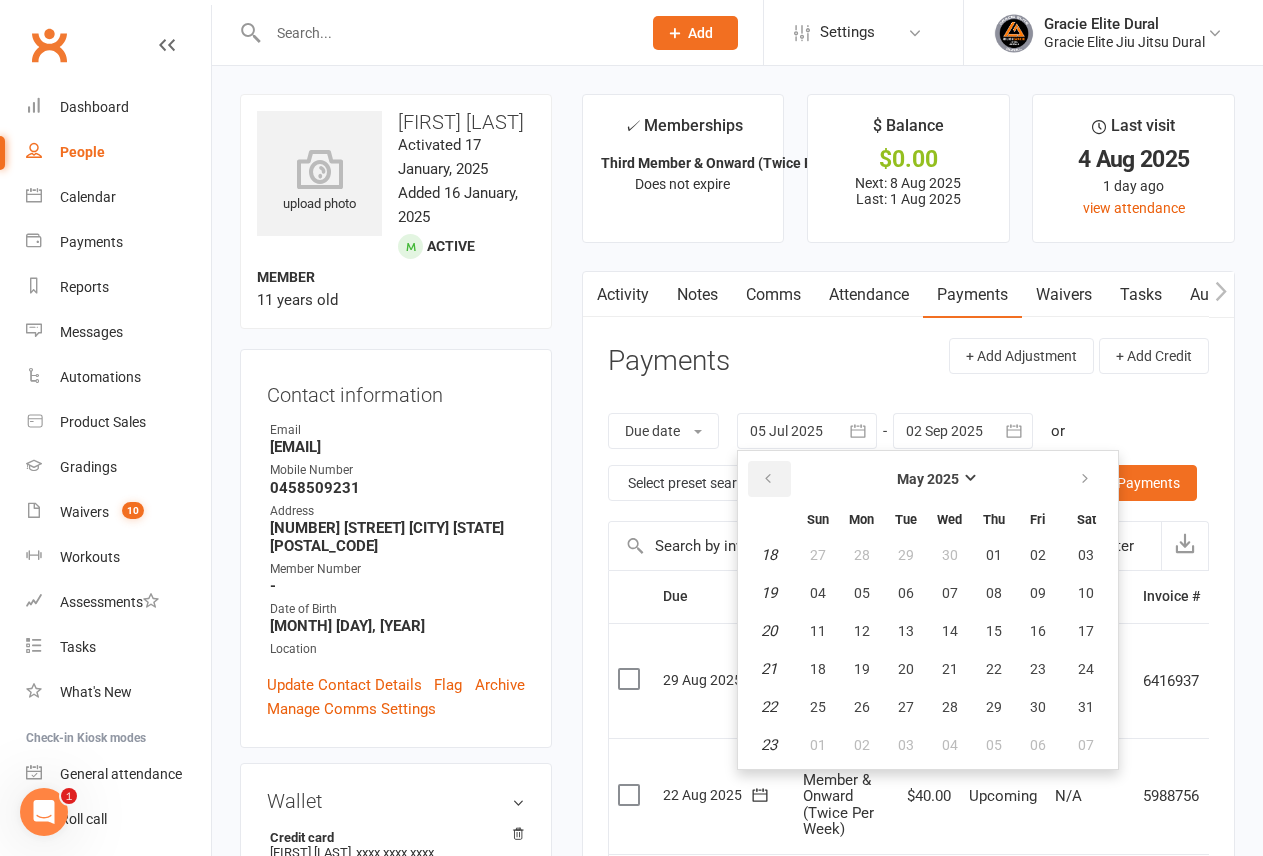 click at bounding box center (769, 479) 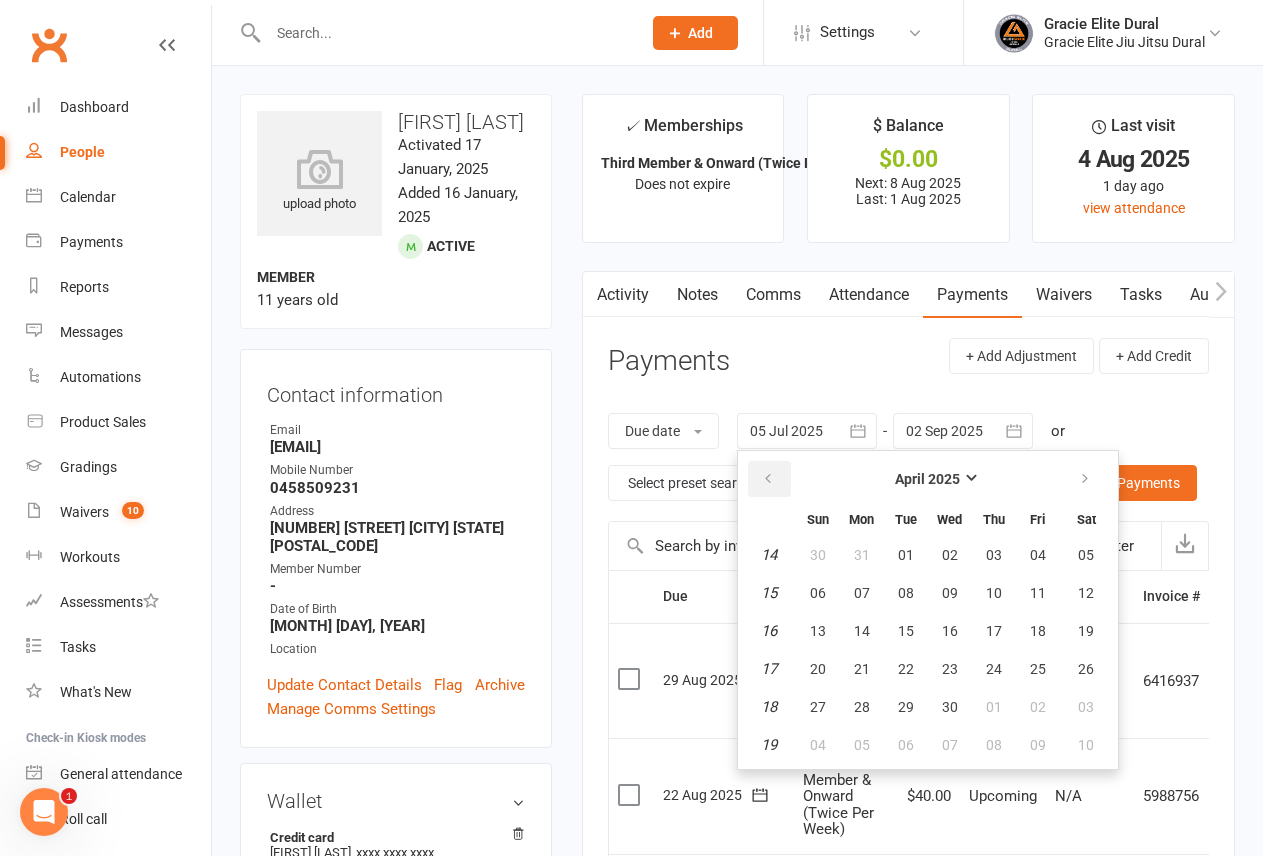 click at bounding box center (769, 479) 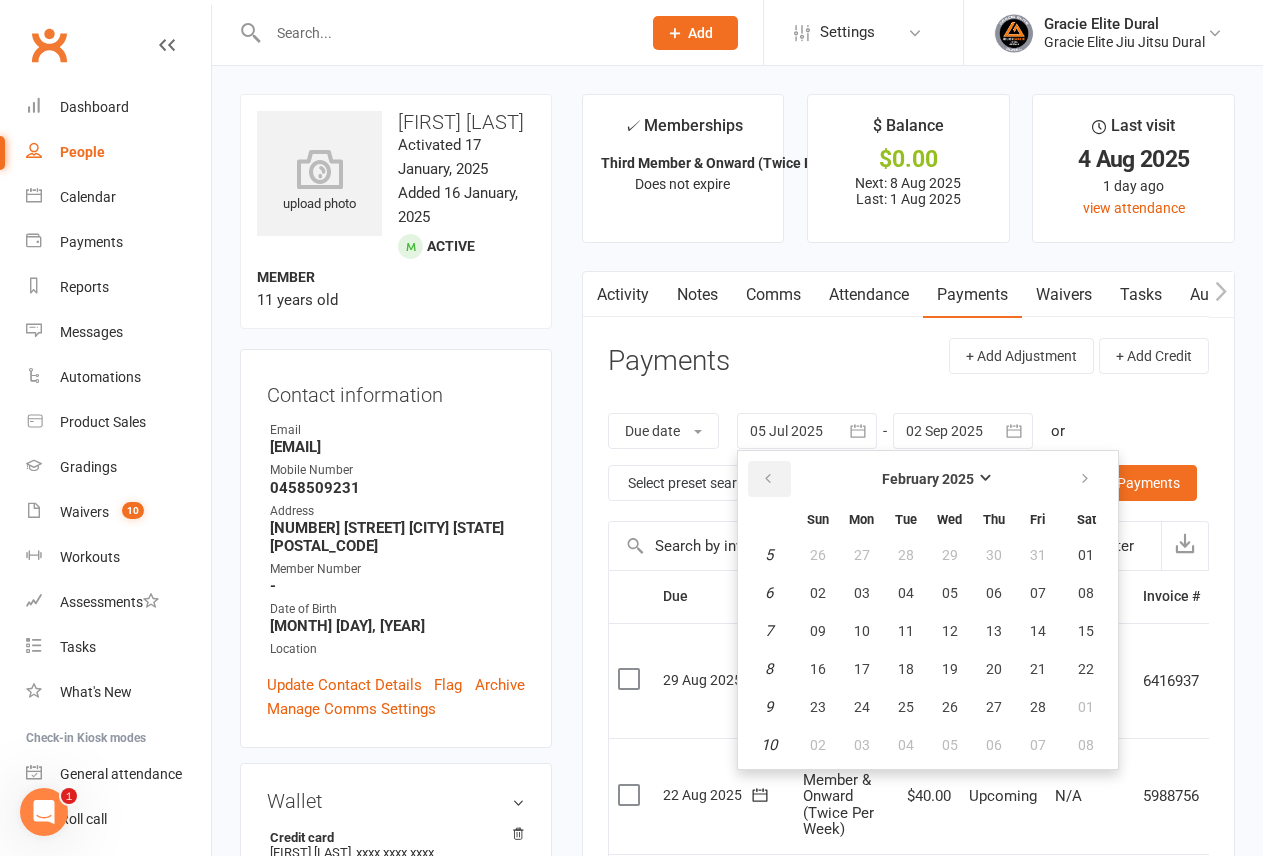 click at bounding box center [769, 479] 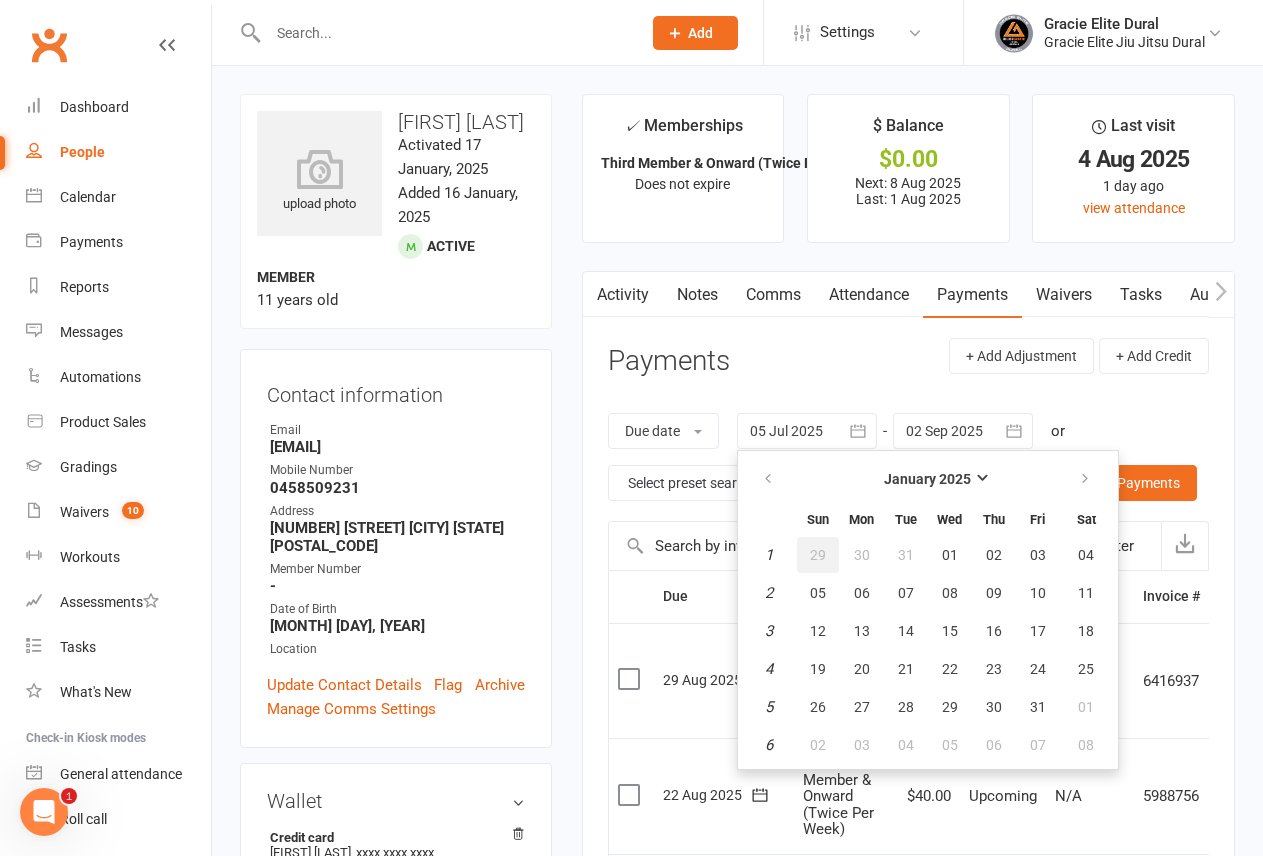 click on "29" at bounding box center (818, 555) 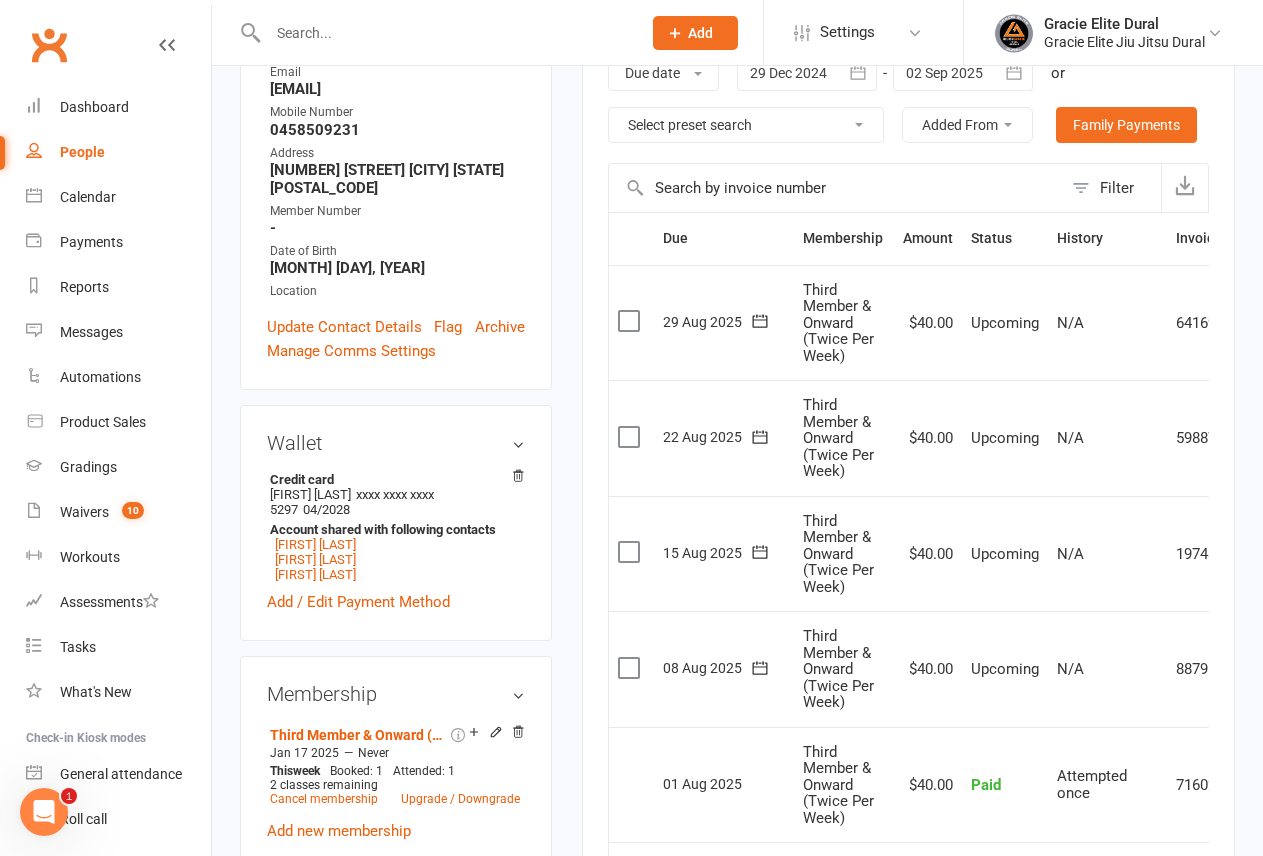 scroll, scrollTop: 348, scrollLeft: 0, axis: vertical 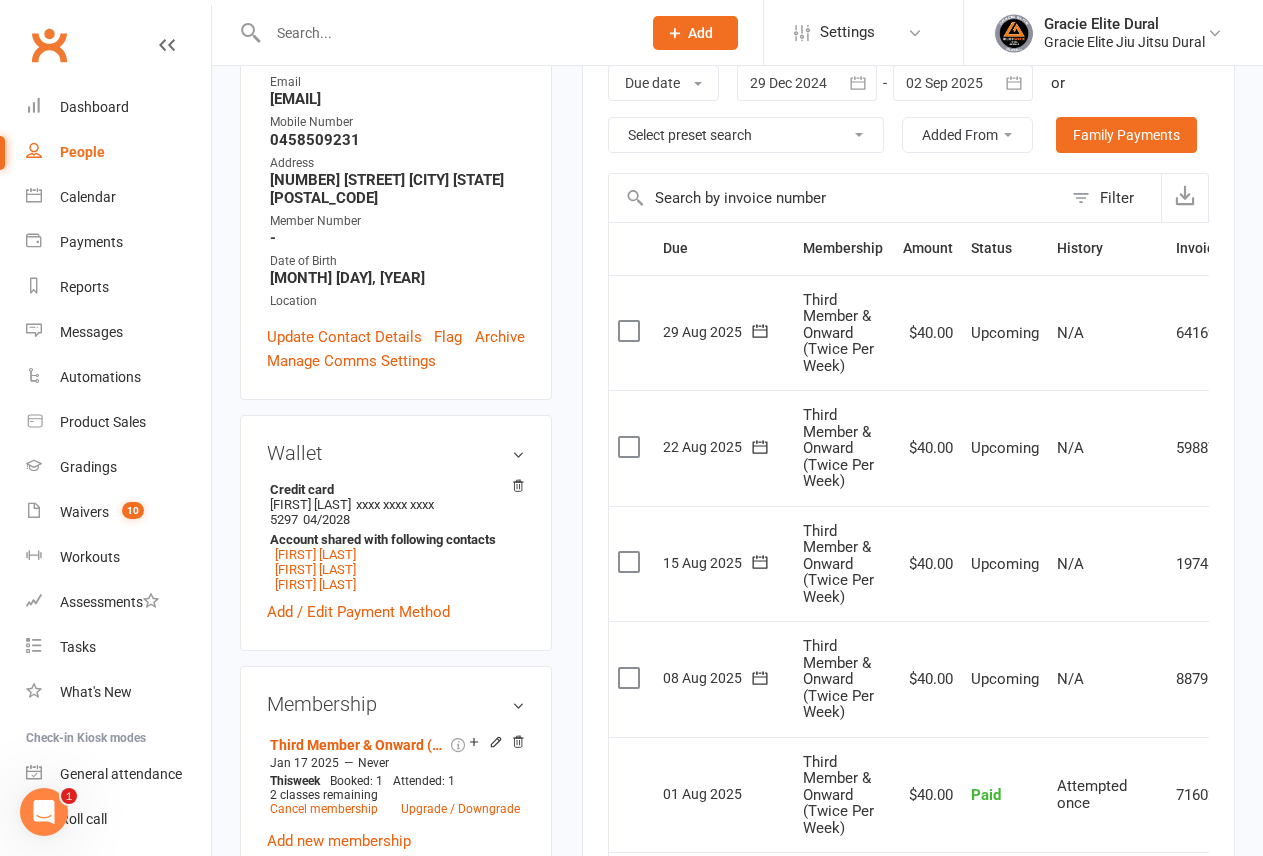 click 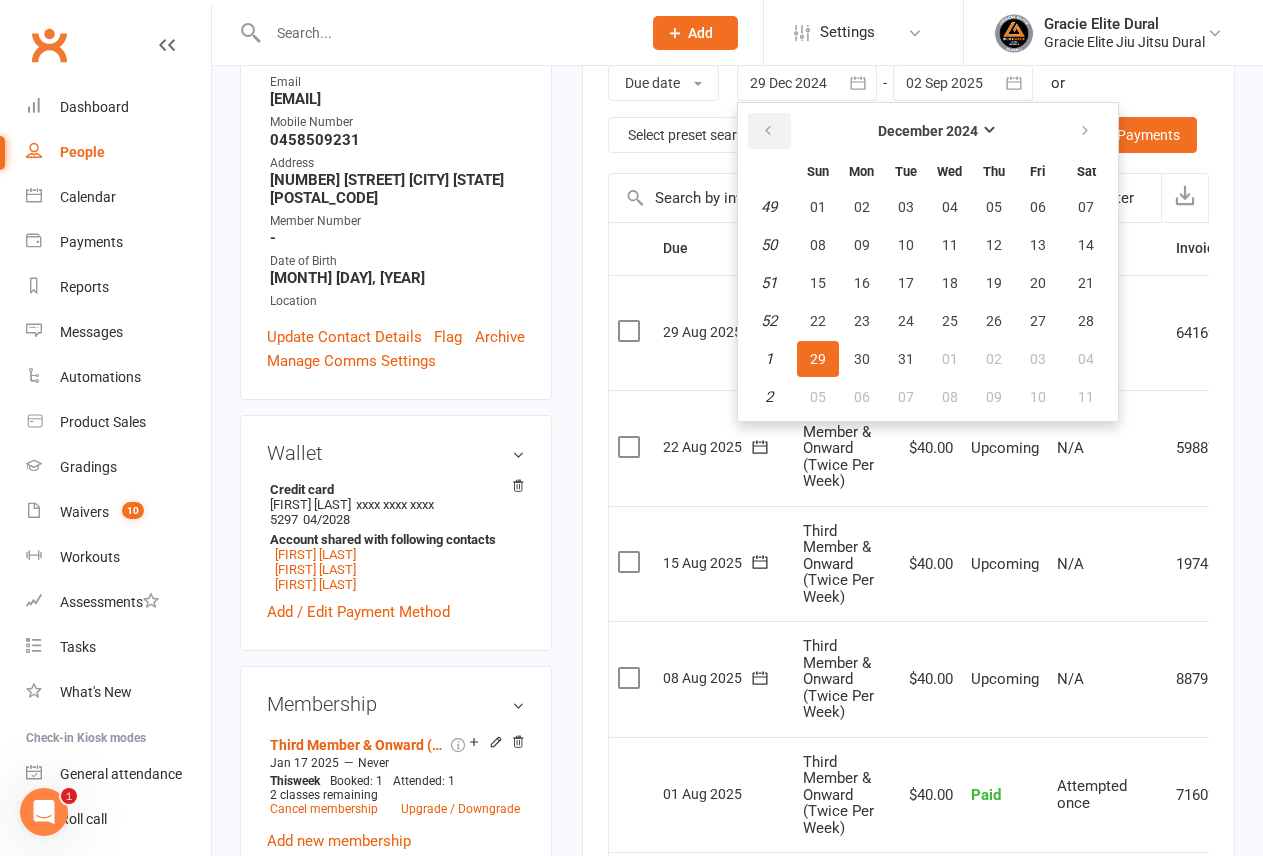 click at bounding box center [768, 131] 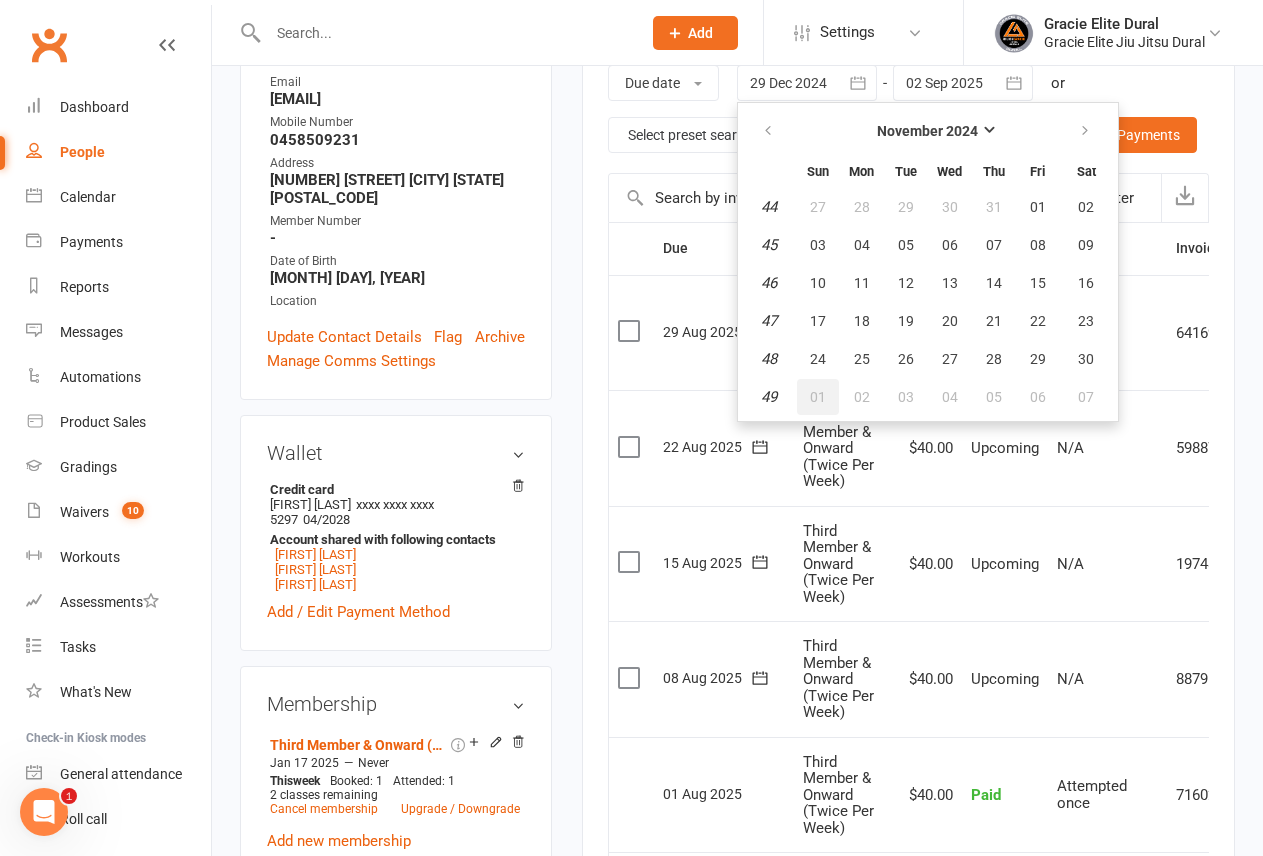 click on "01" at bounding box center (818, 397) 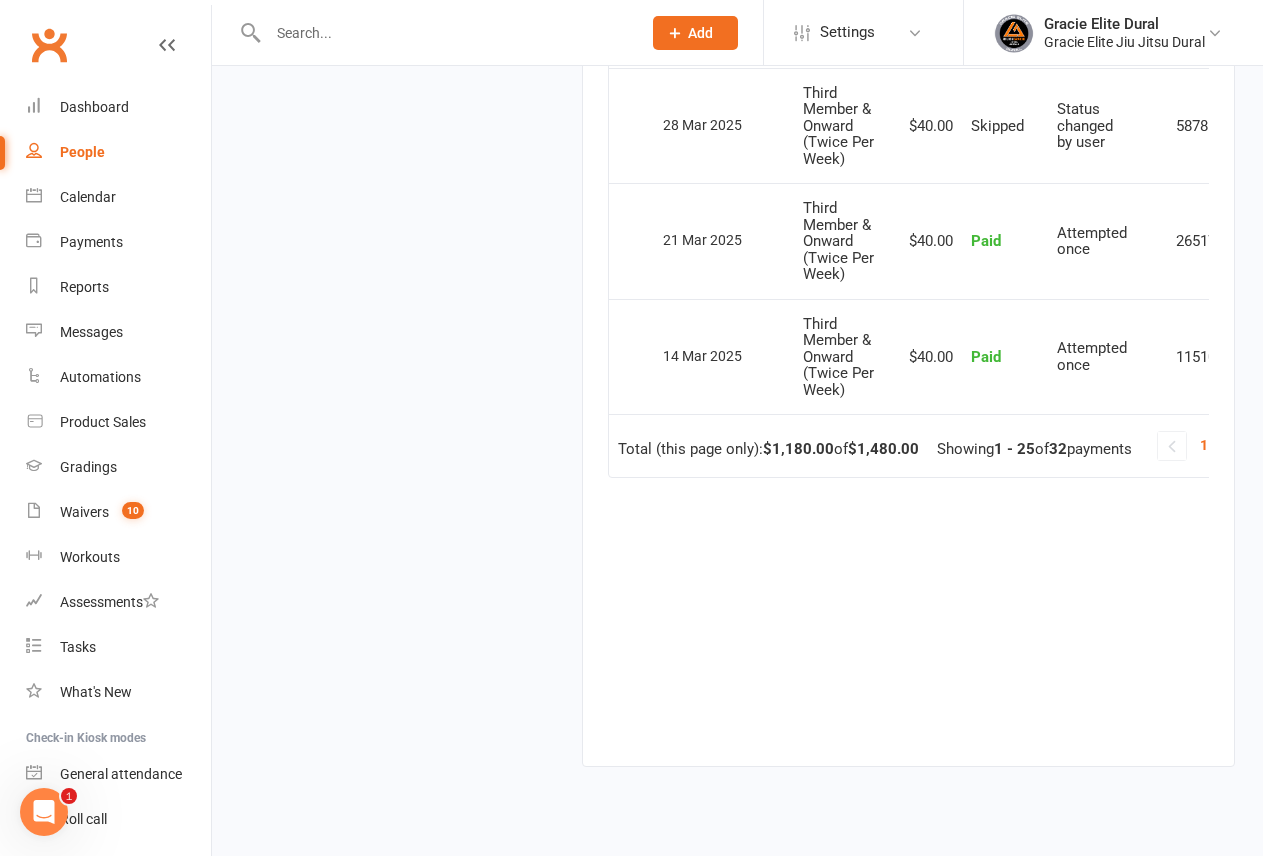 scroll, scrollTop: 3174, scrollLeft: 0, axis: vertical 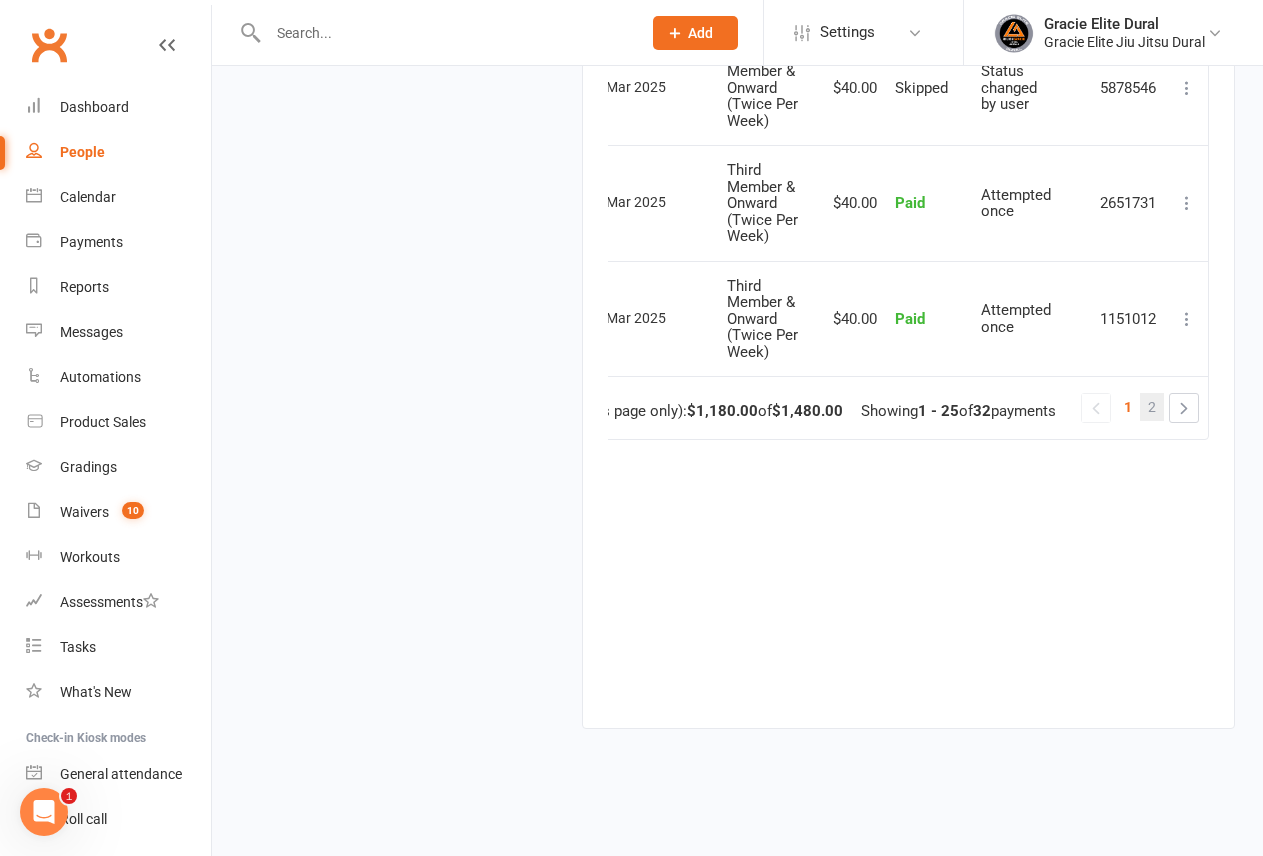 click on "2" at bounding box center [1152, 407] 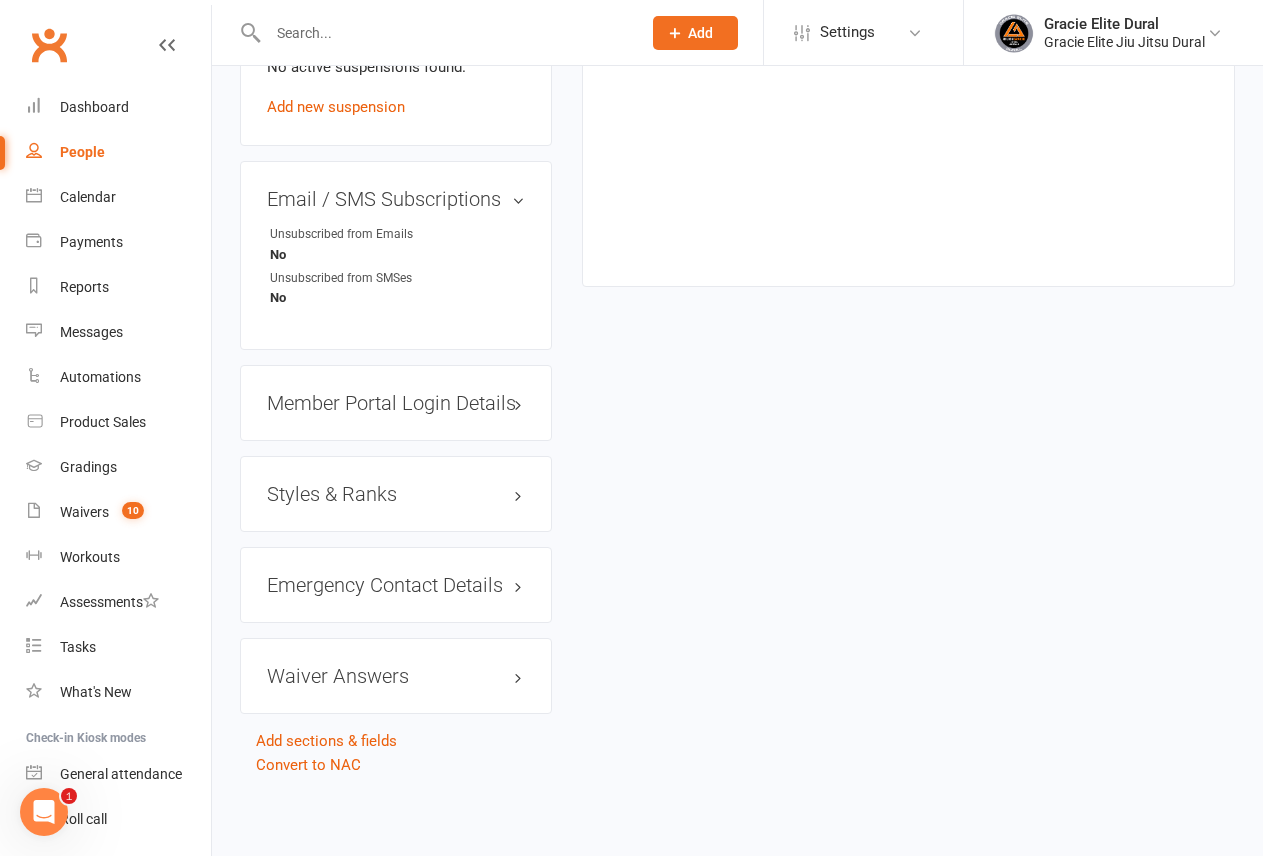 scroll, scrollTop: 1095, scrollLeft: 0, axis: vertical 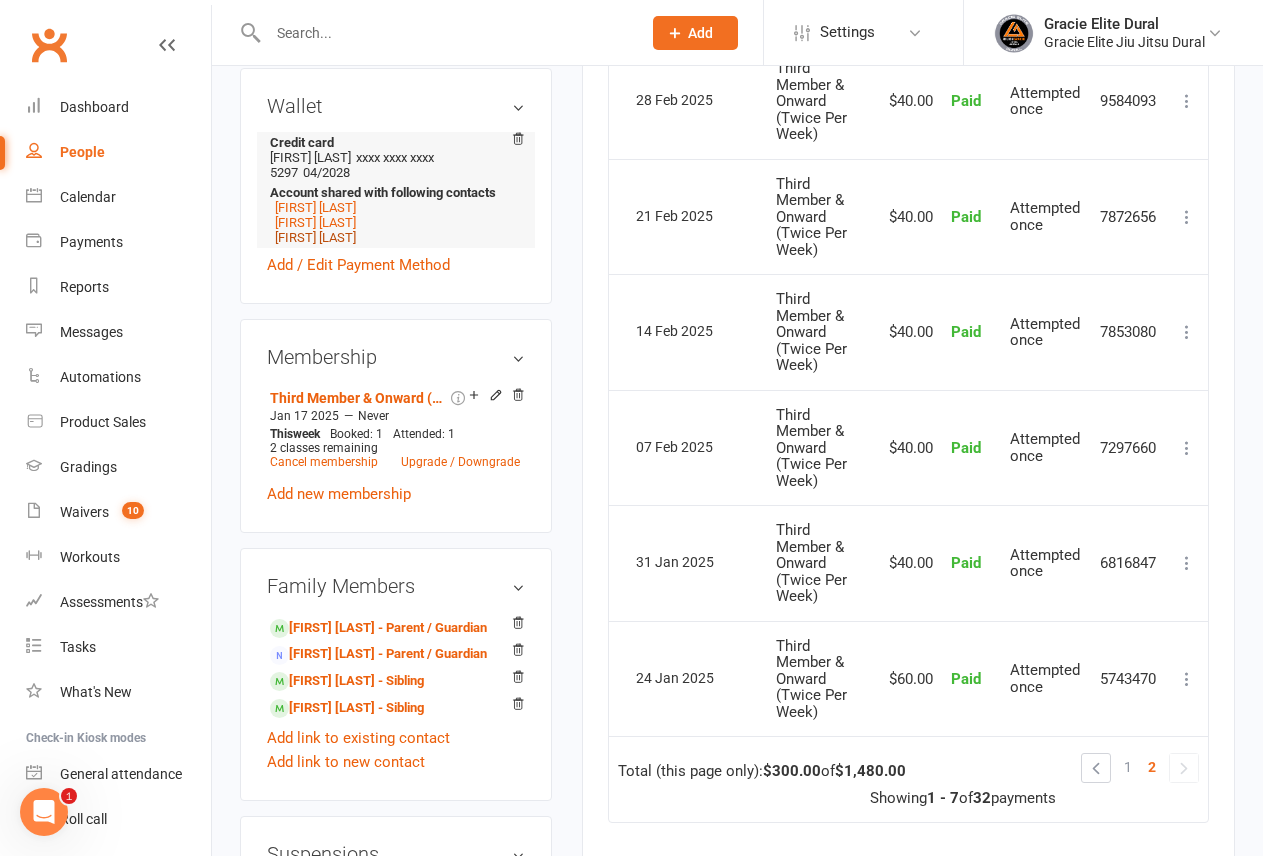click on "[FIRST] [LAST]" at bounding box center (315, 237) 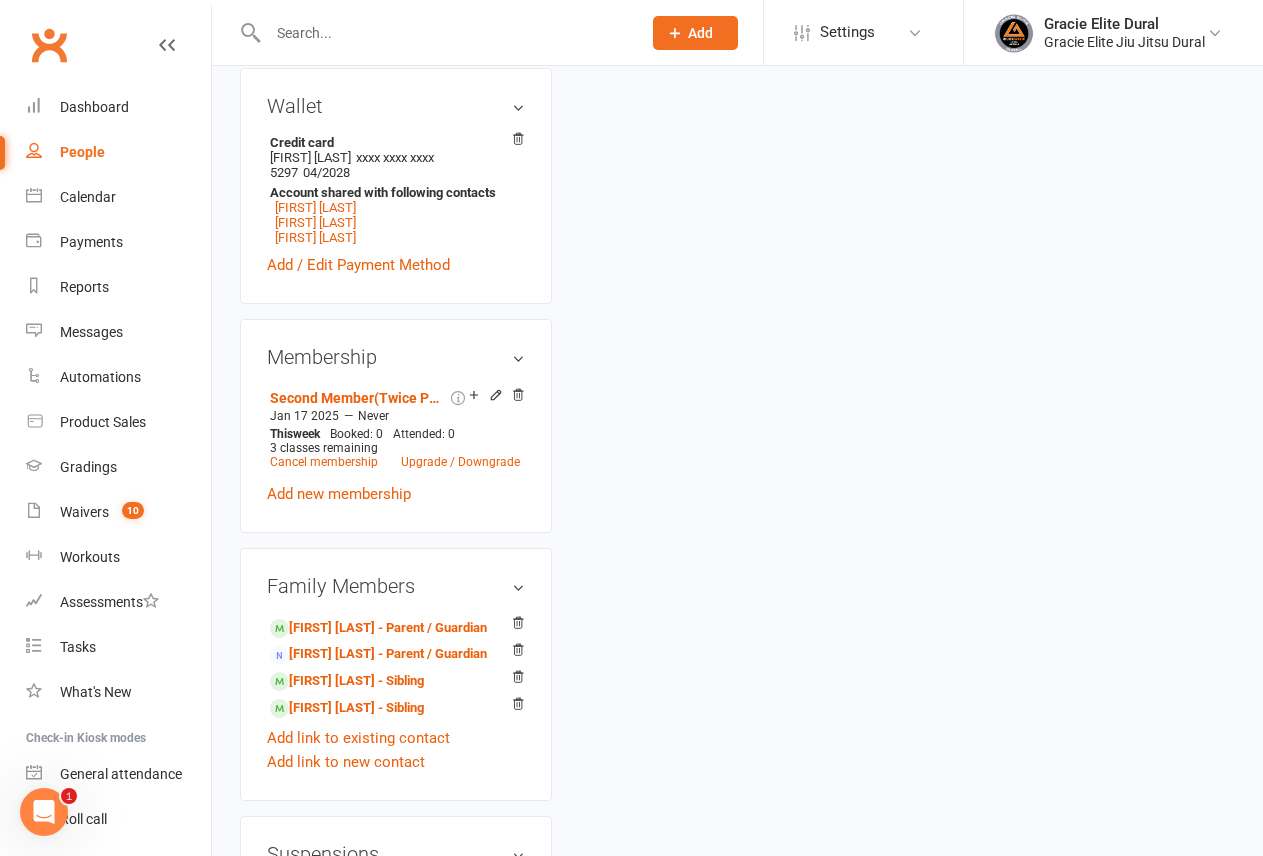 scroll, scrollTop: 0, scrollLeft: 0, axis: both 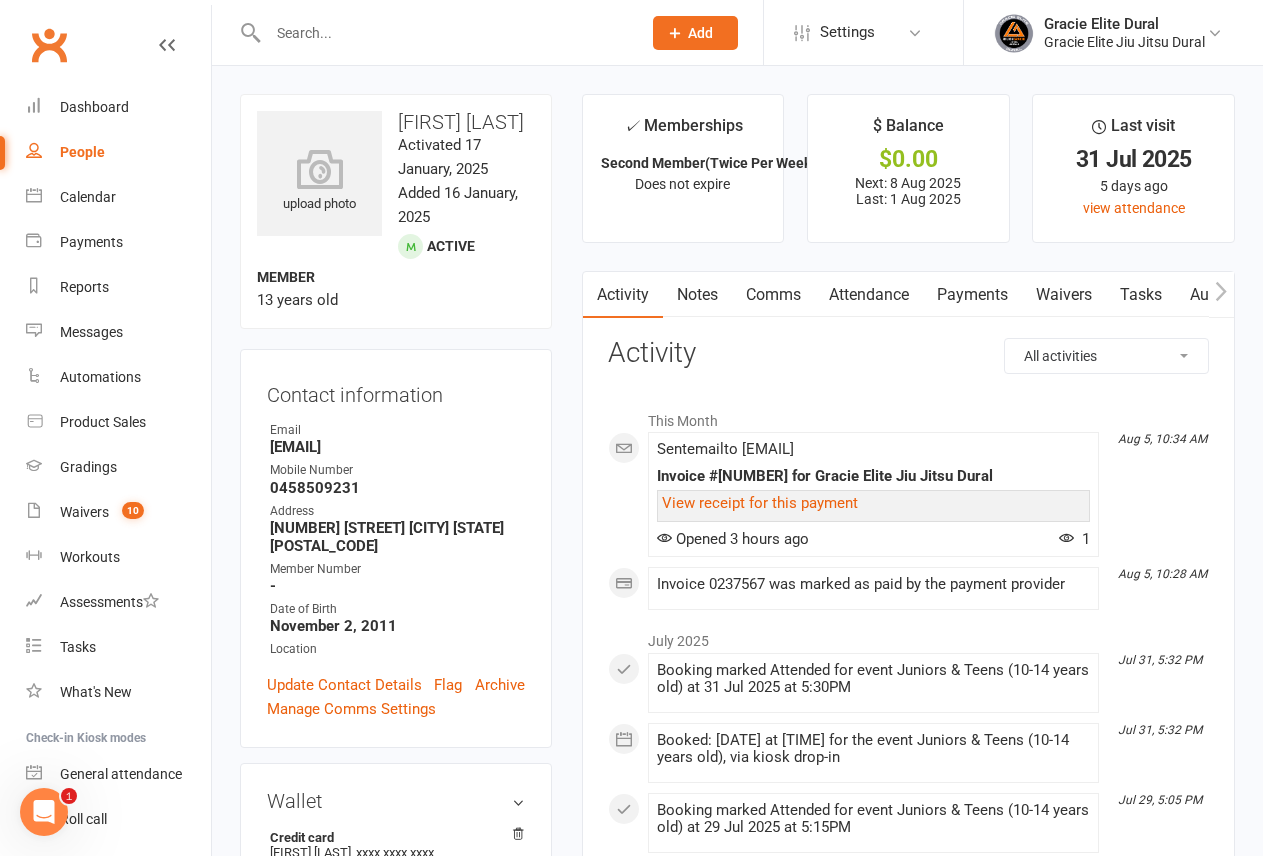 click on "Payments" at bounding box center (972, 295) 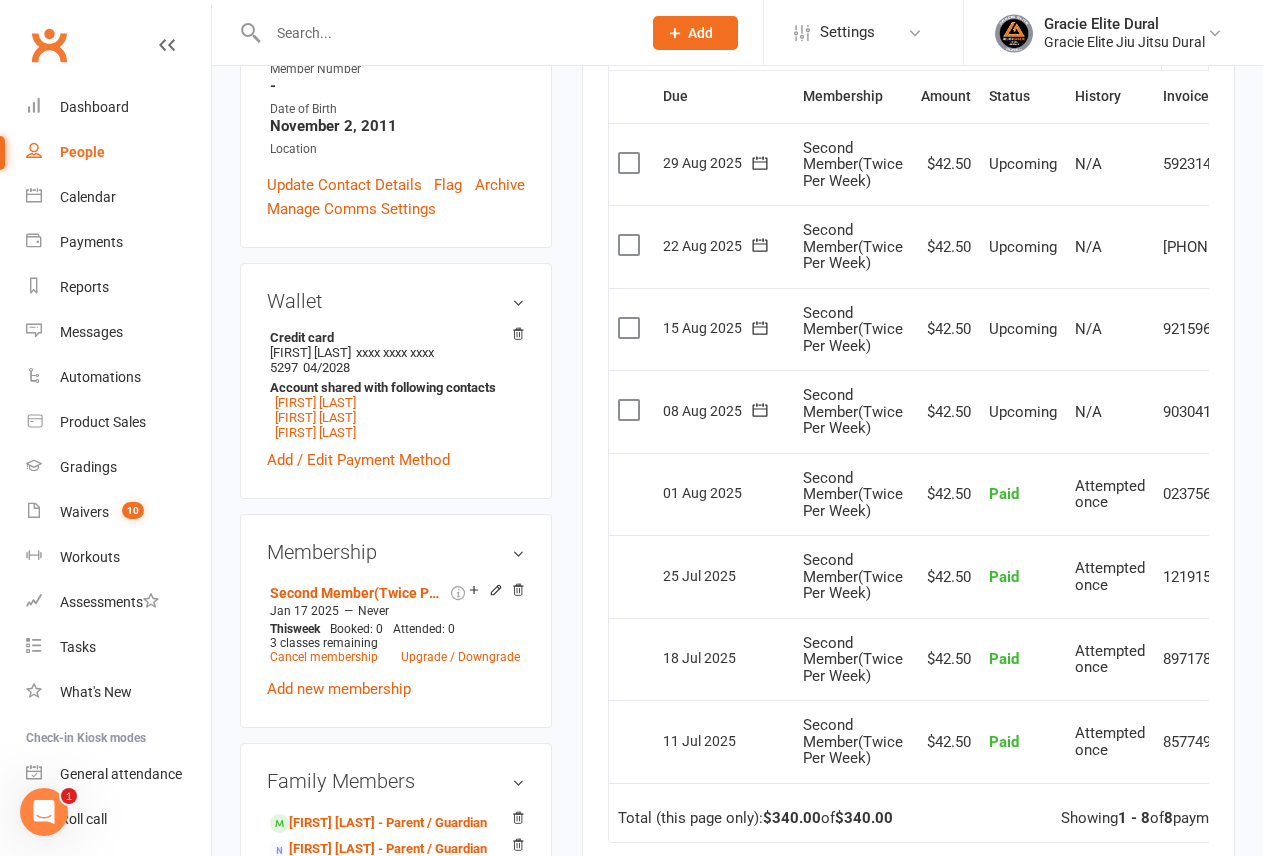 scroll, scrollTop: 100, scrollLeft: 0, axis: vertical 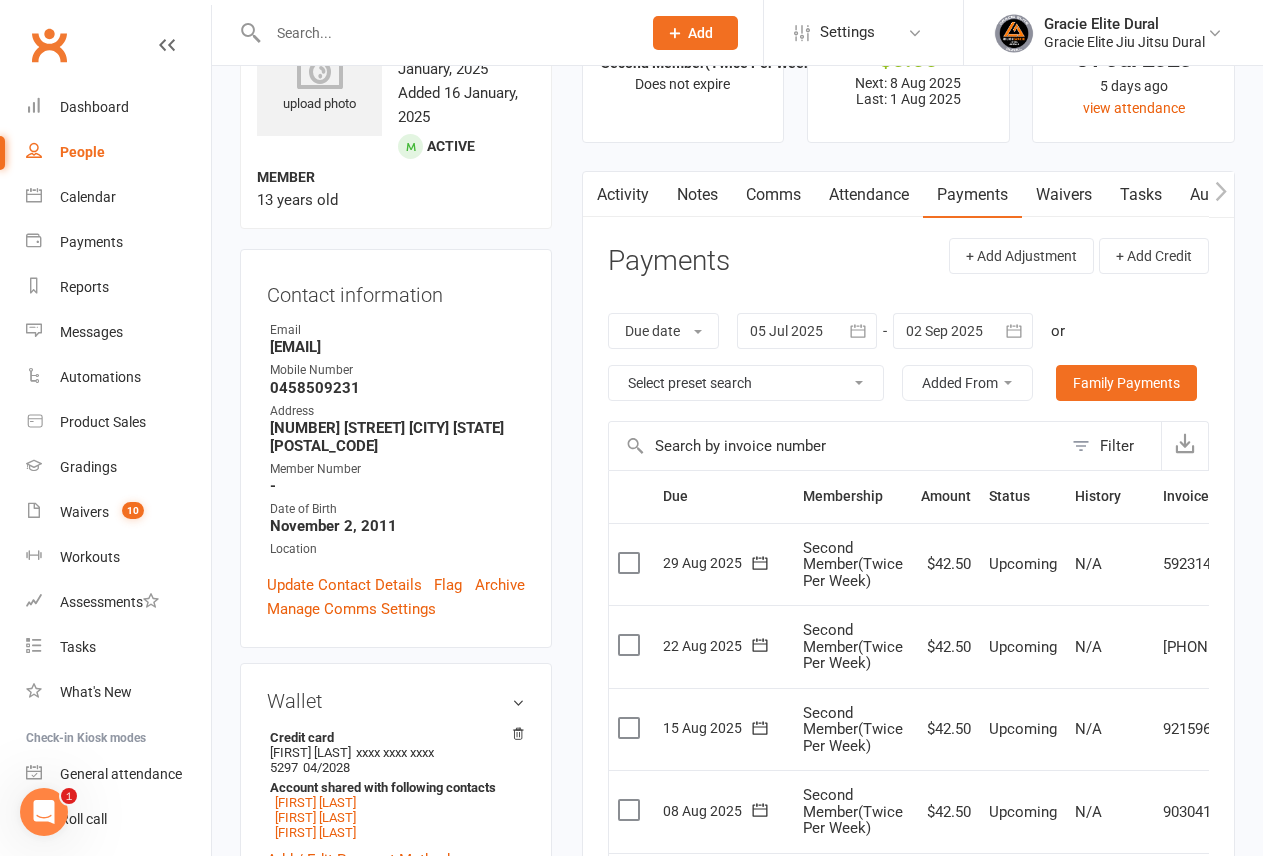 click 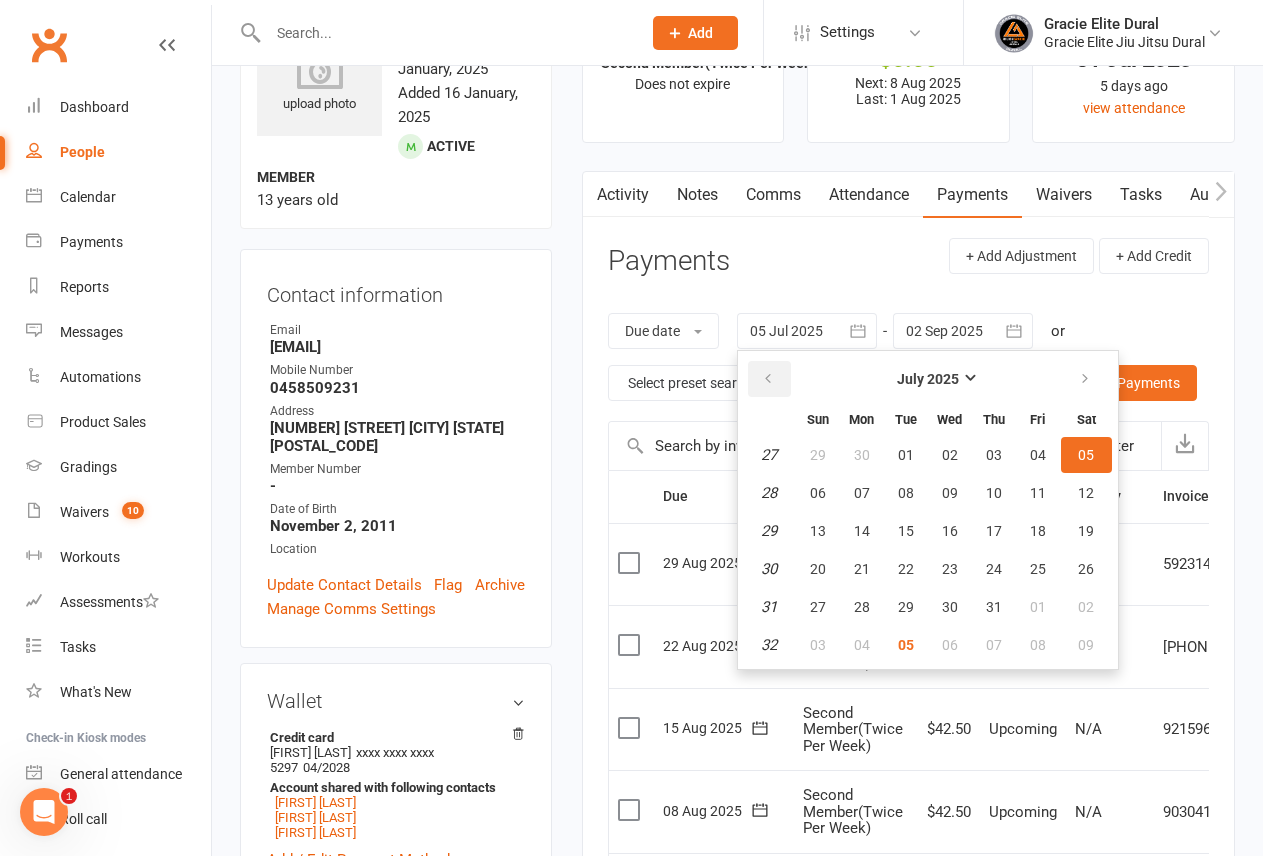 click at bounding box center (769, 379) 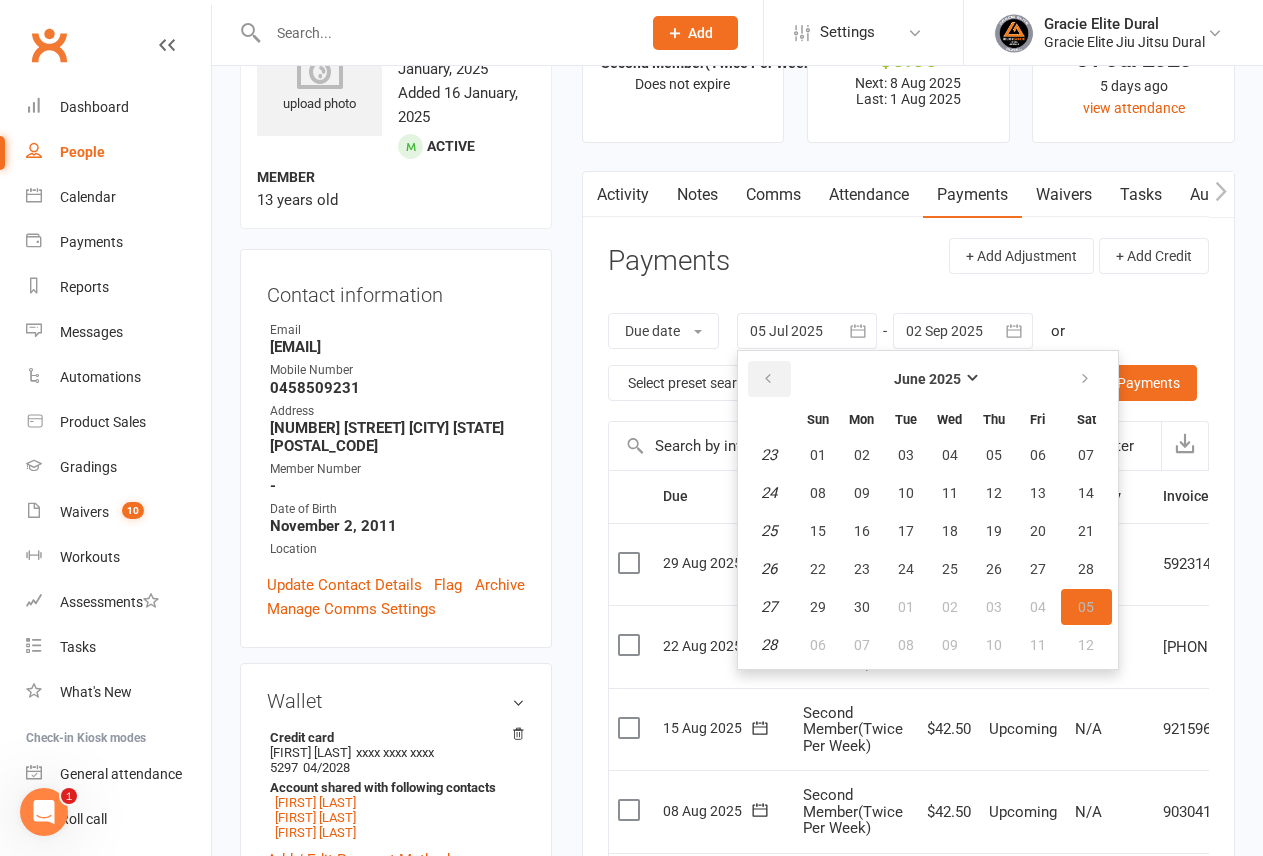 click at bounding box center (769, 379) 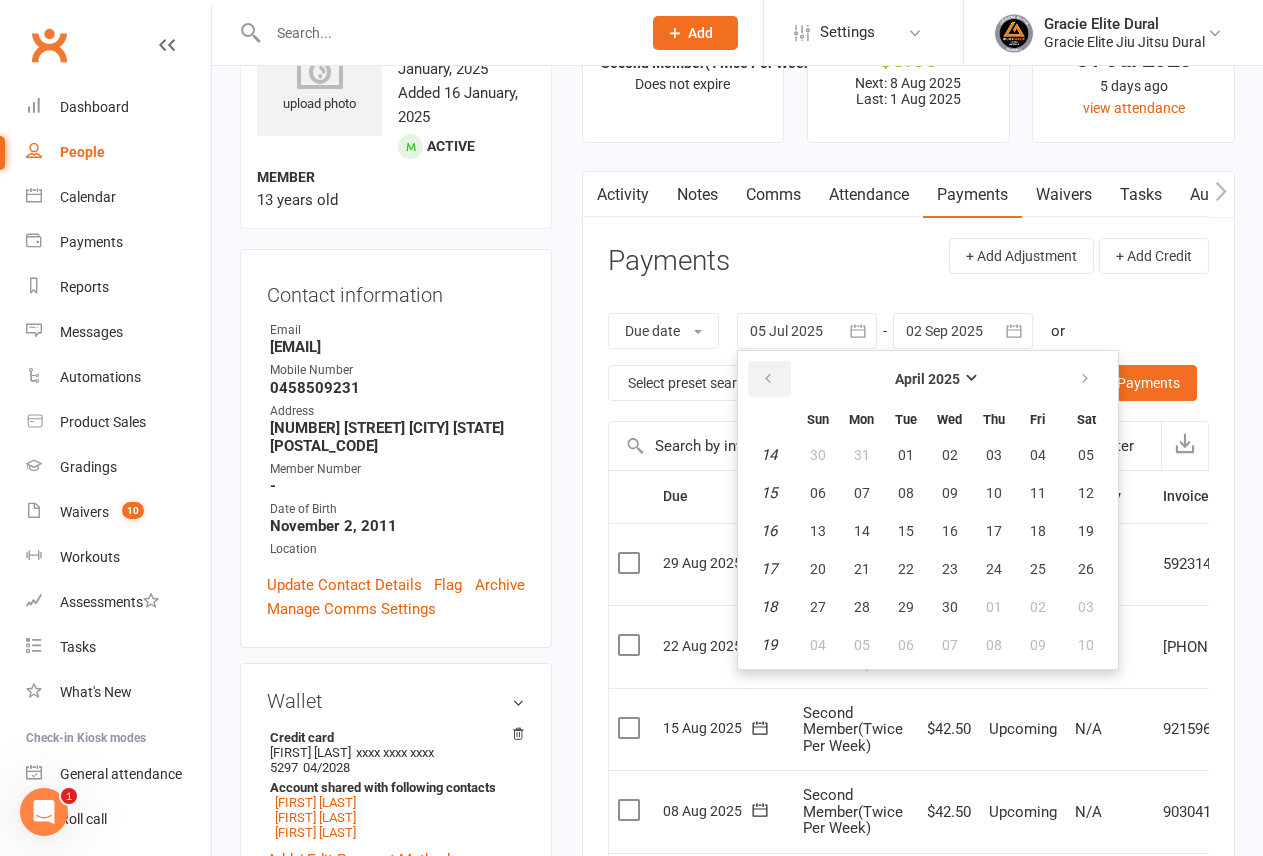 click at bounding box center [769, 379] 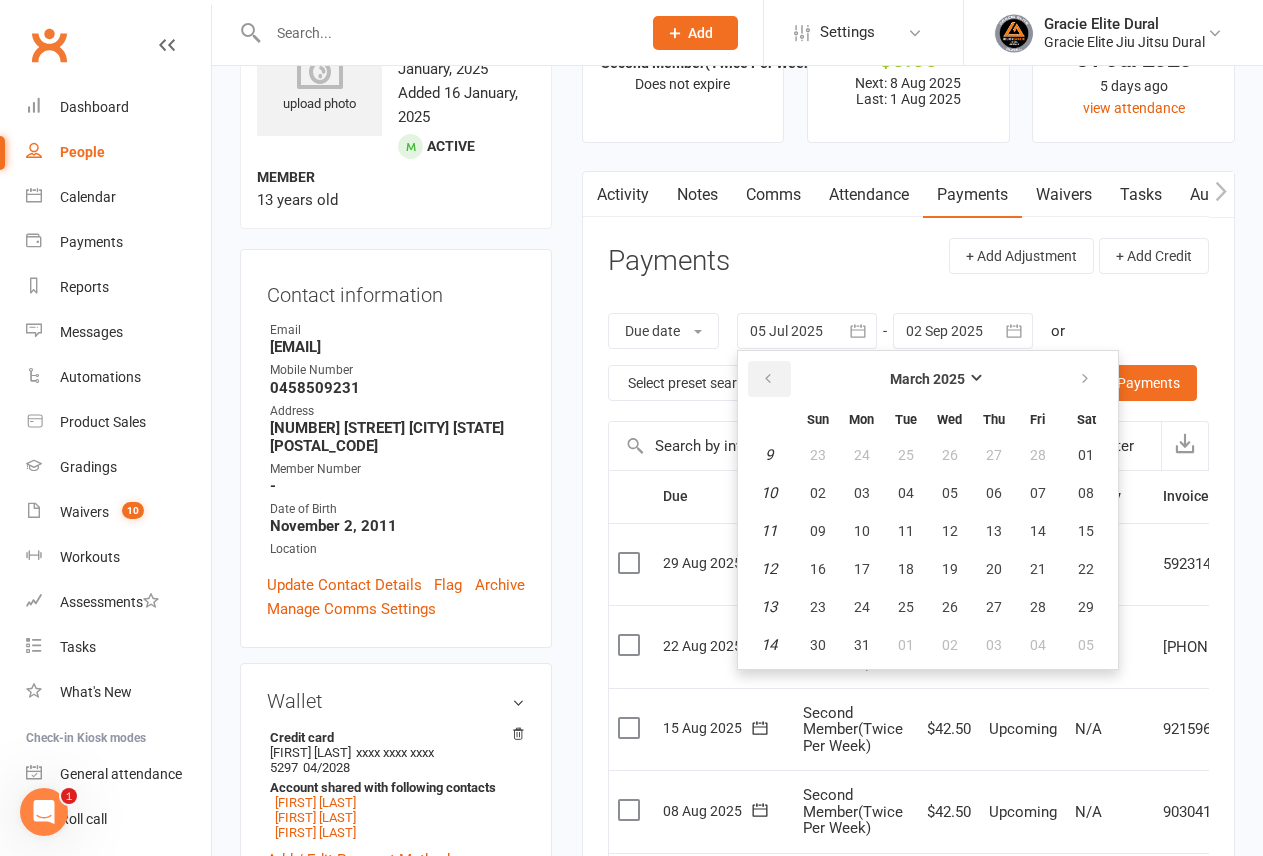click at bounding box center [769, 379] 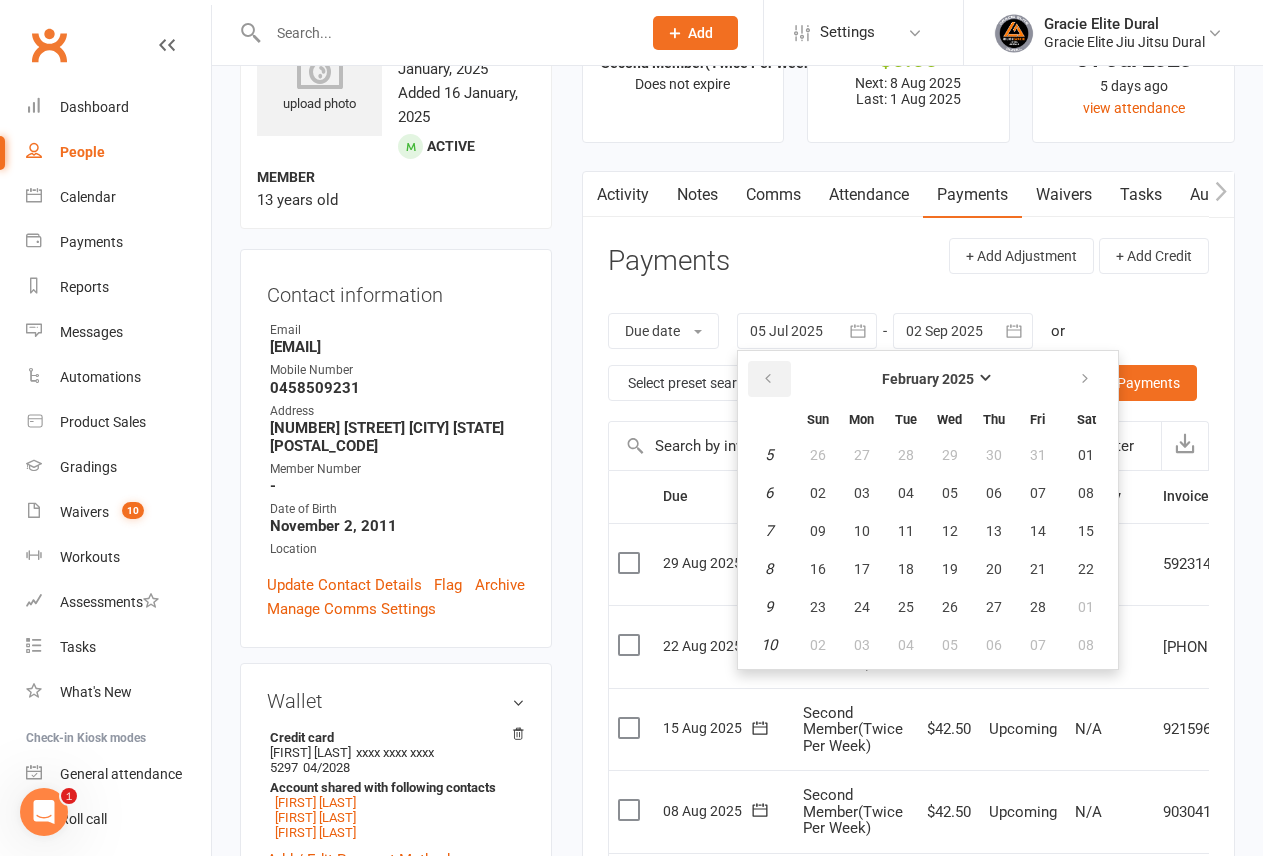 click at bounding box center (769, 379) 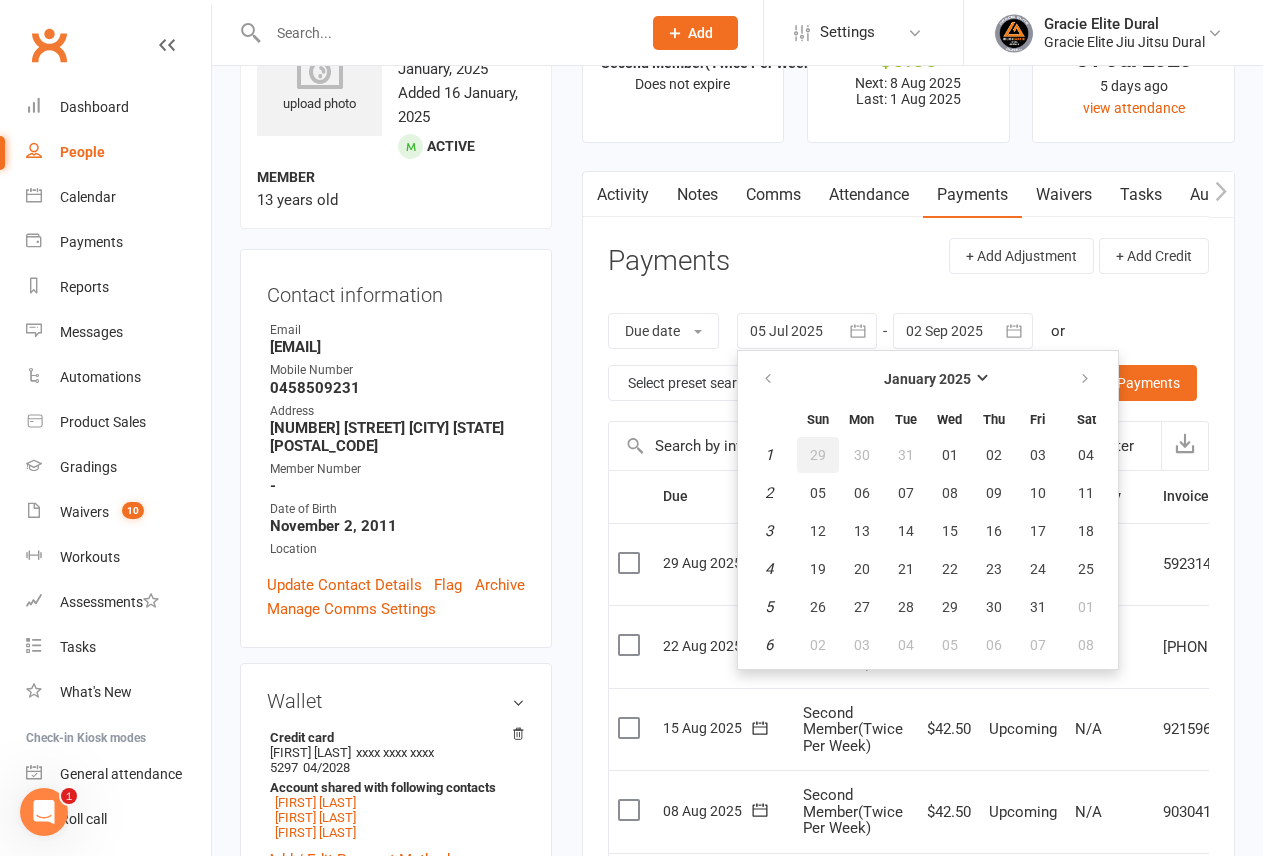 click on "29" at bounding box center [818, 455] 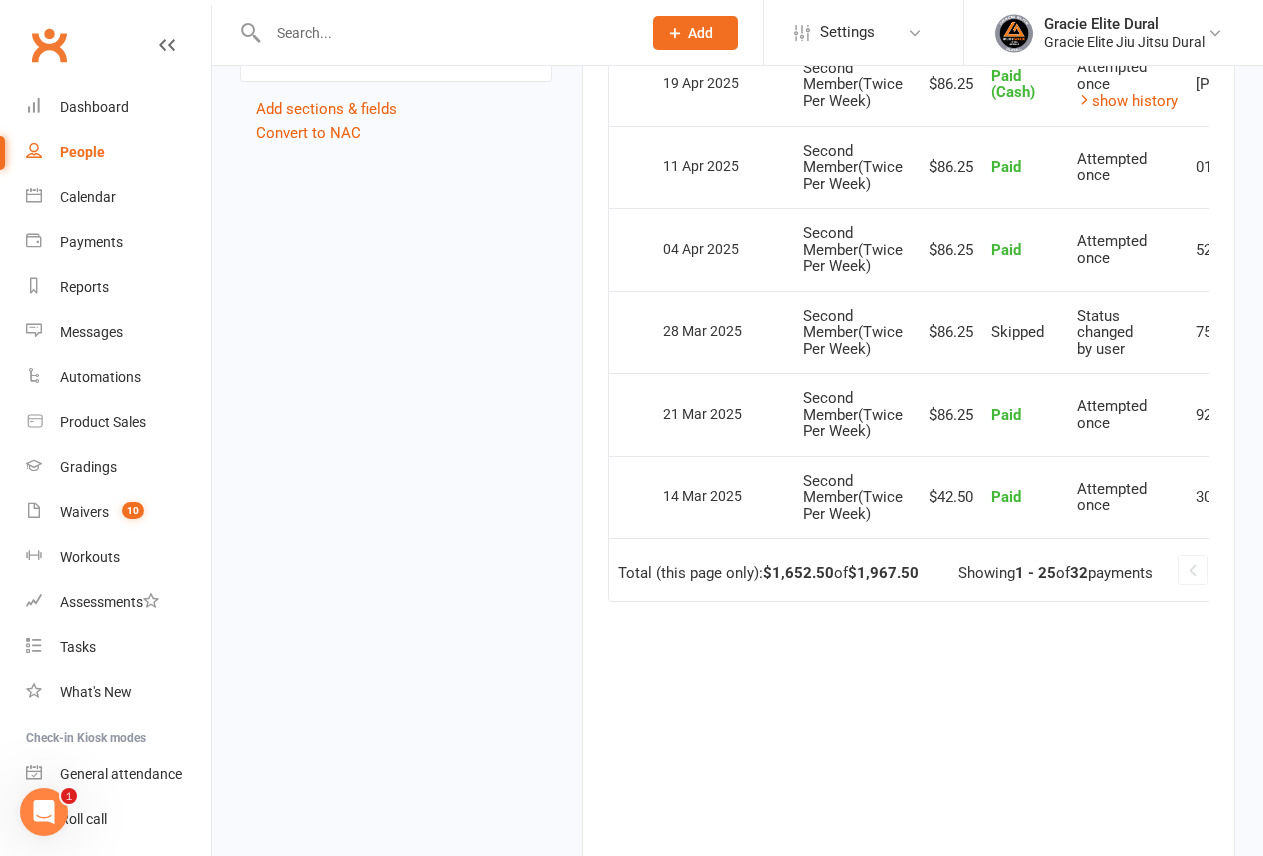 scroll, scrollTop: 2187, scrollLeft: 0, axis: vertical 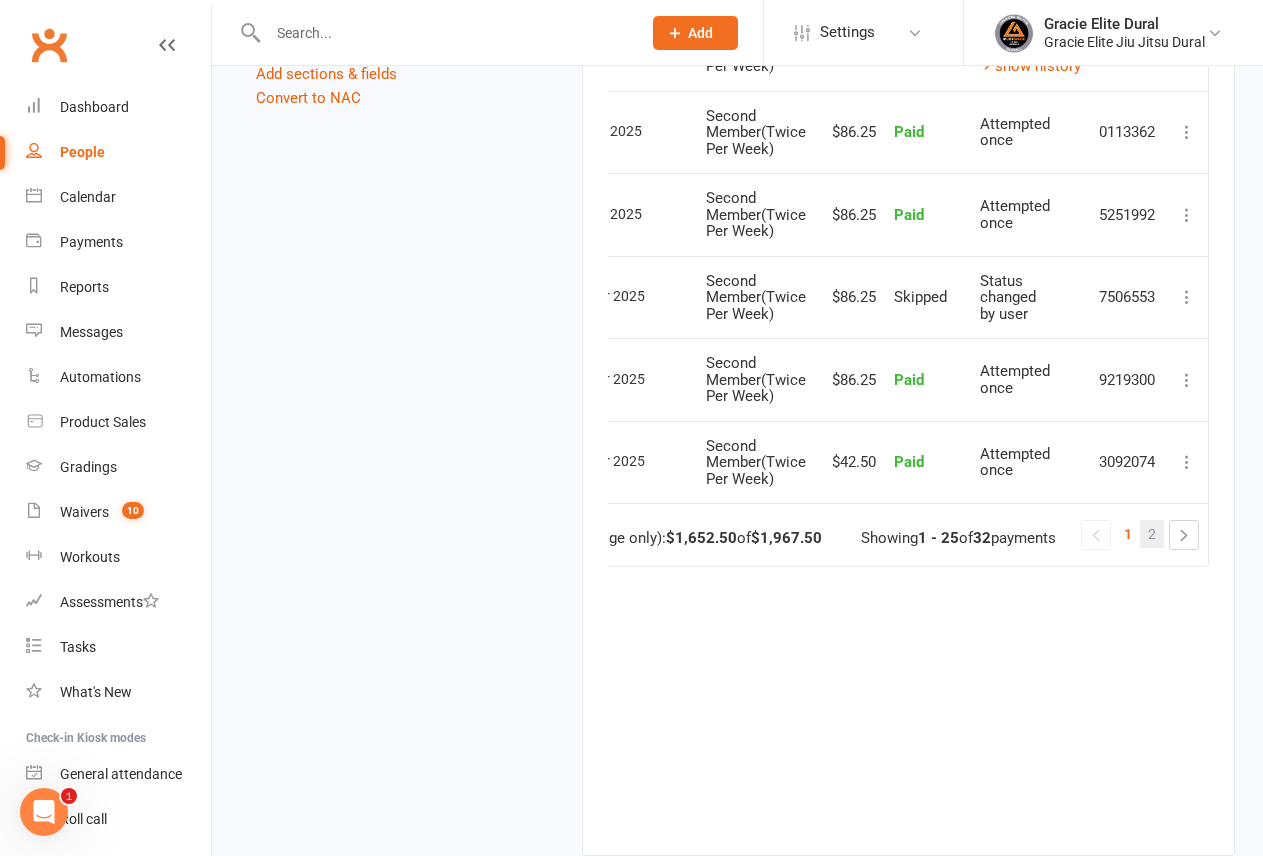 click on "2" at bounding box center (1152, 534) 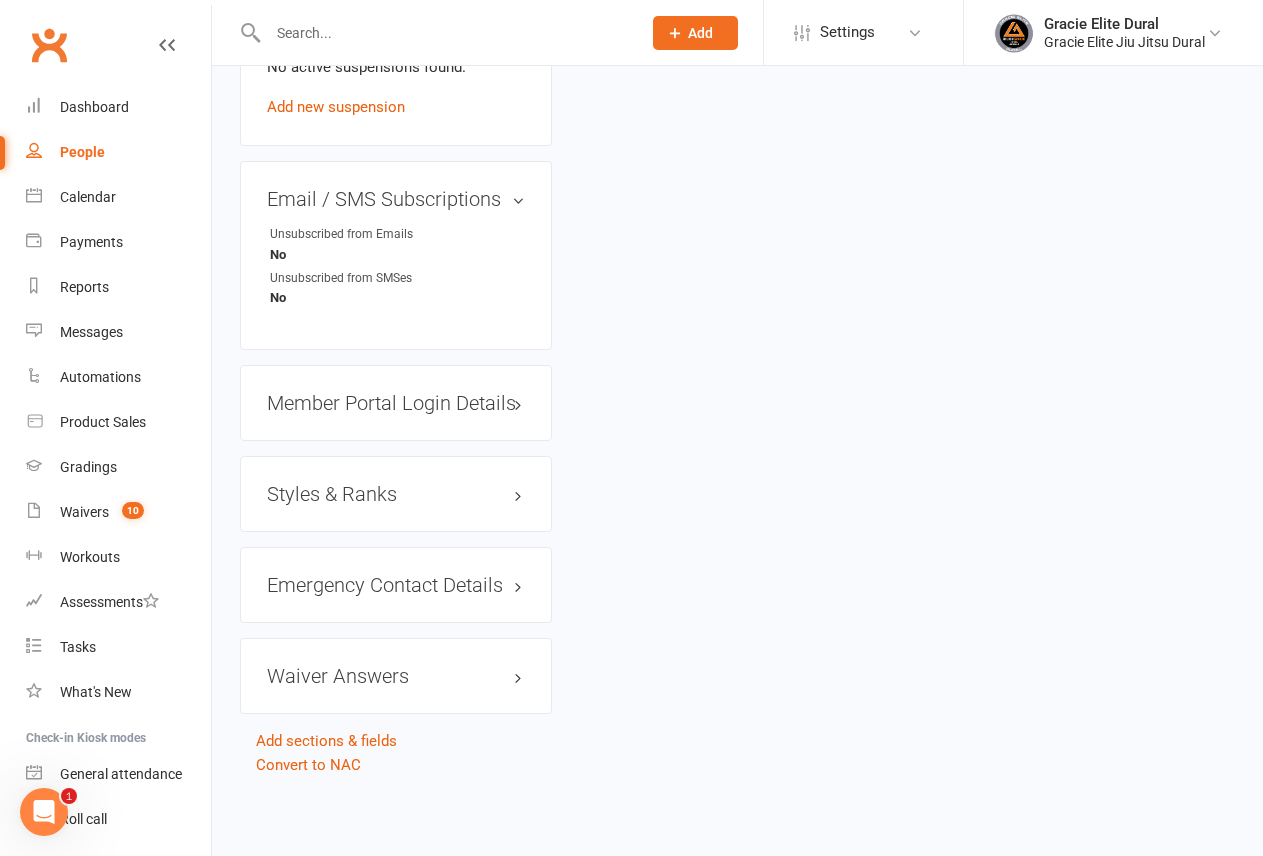 scroll, scrollTop: 1502, scrollLeft: 0, axis: vertical 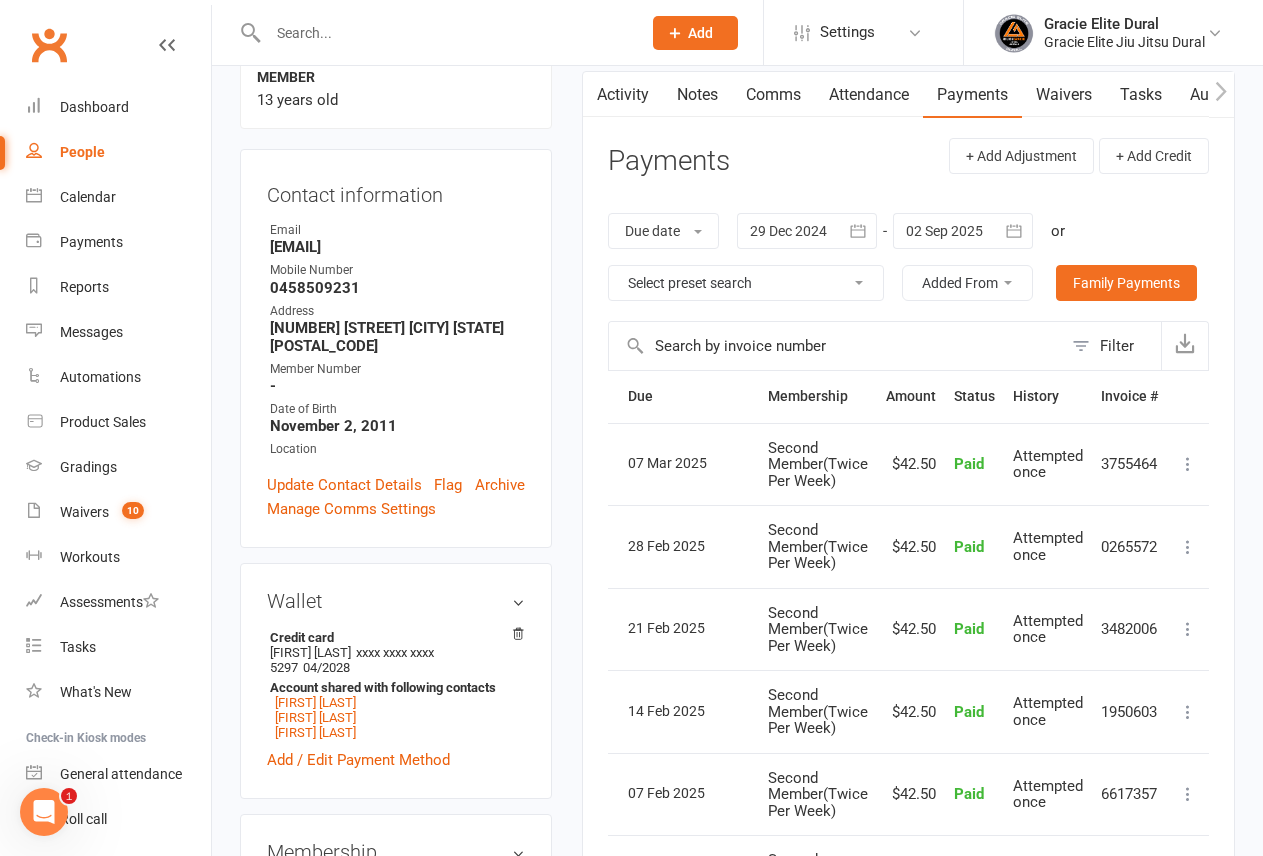 click 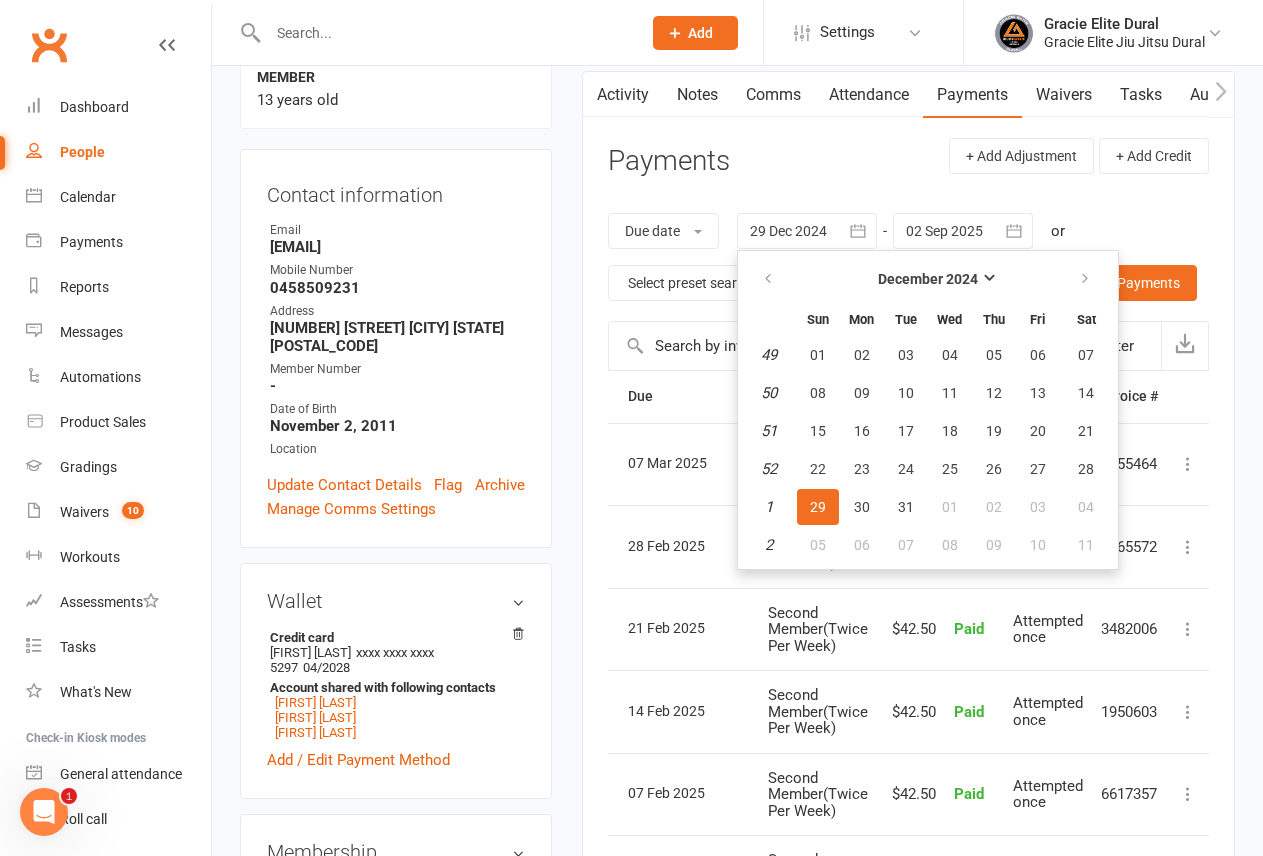 click 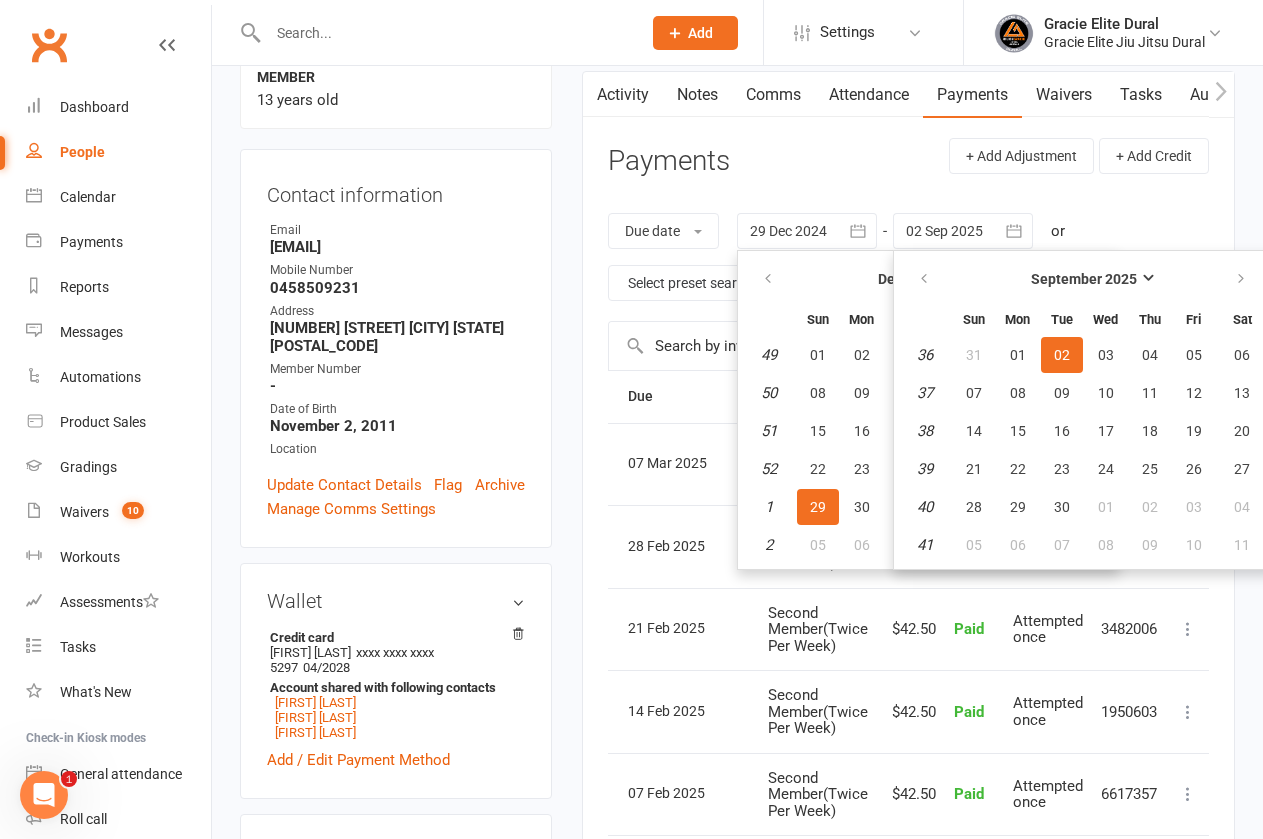 click on "Due date Due date Date paid Date failed Date settled 29 Dec 2024
December 2024
Sun Mon Tue Wed Thu Fri Sat
49
01
02
03
04
05
06
07
50
08
09
10
11
12
13
14
51
15
16
17
18
19
20
21
52
22
23
24
25
26
27
28
1
29
30
31
01
02
03 04" at bounding box center (908, 257) 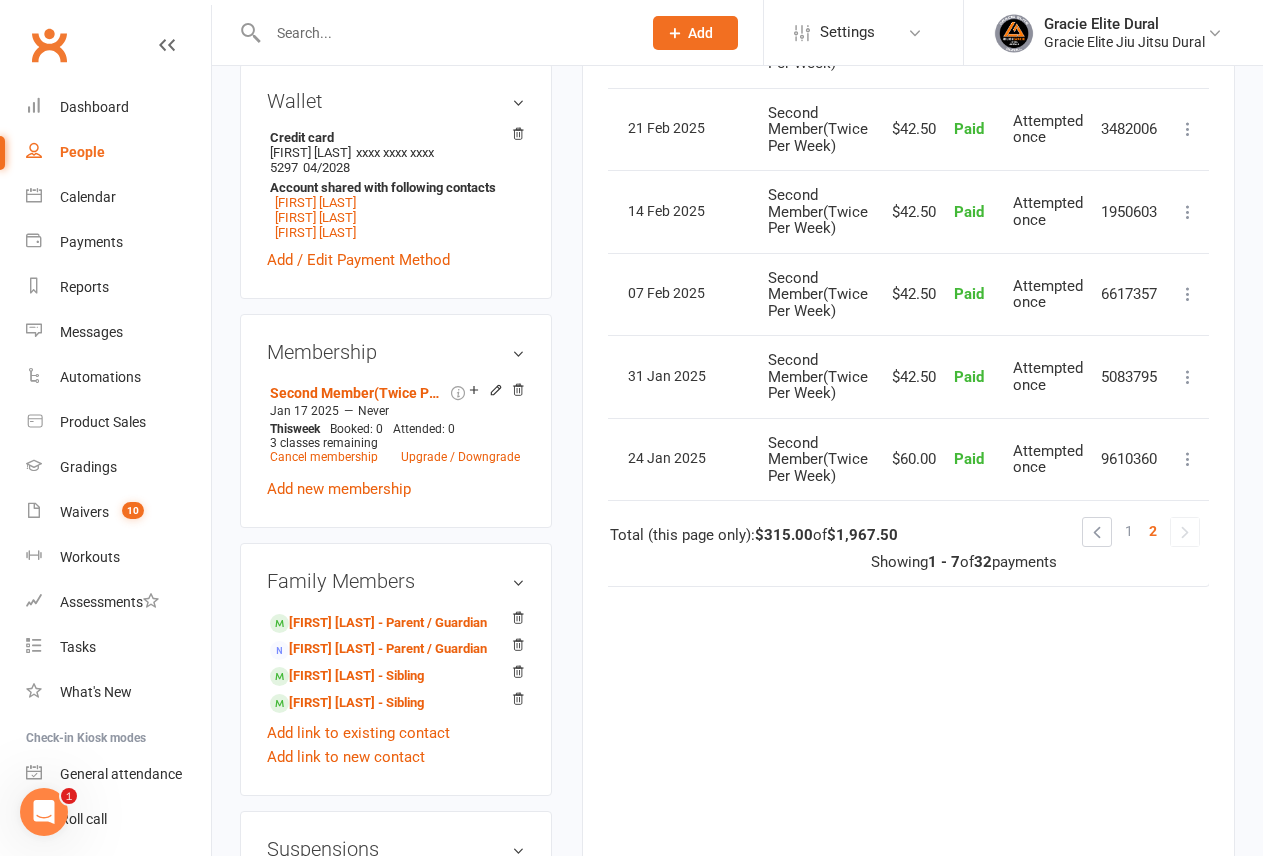 scroll, scrollTop: 600, scrollLeft: 0, axis: vertical 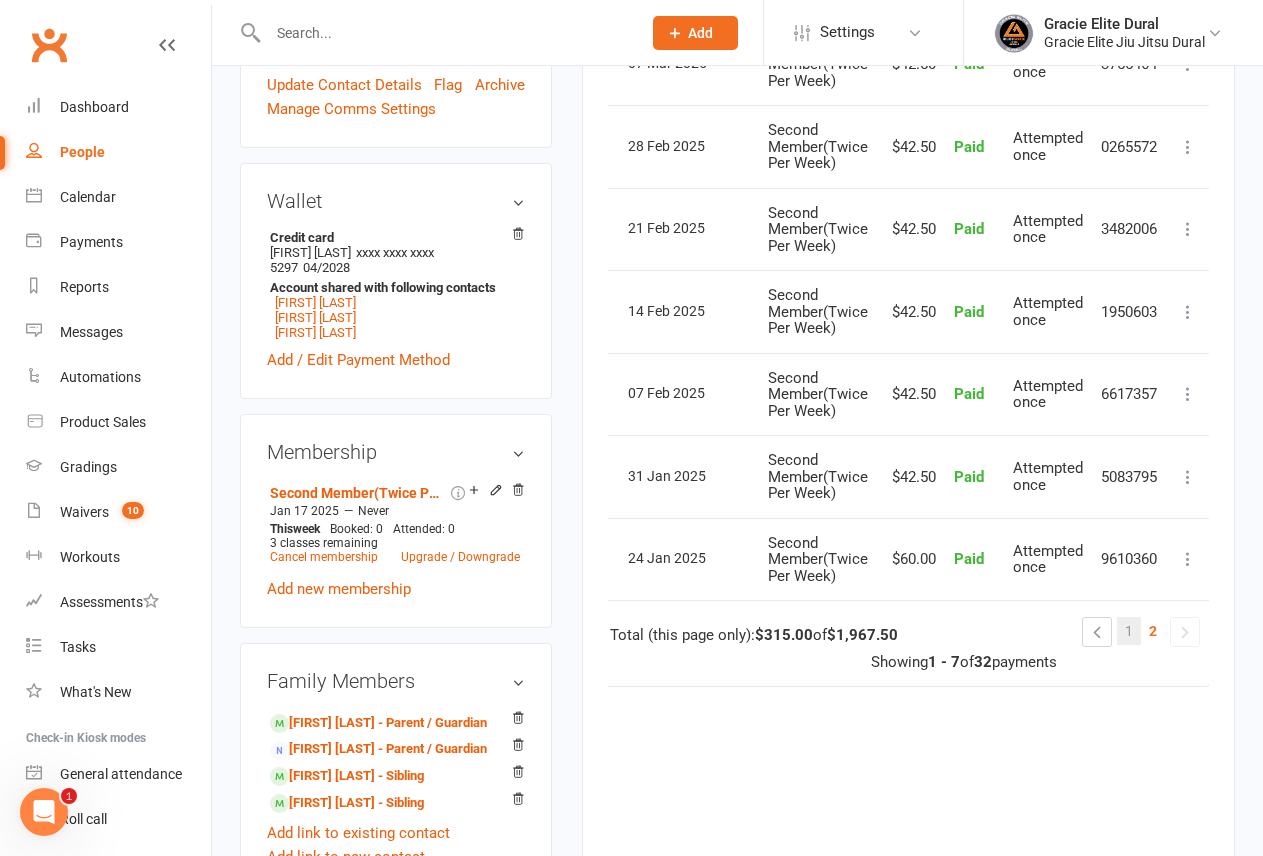 click on "1" at bounding box center [1129, 631] 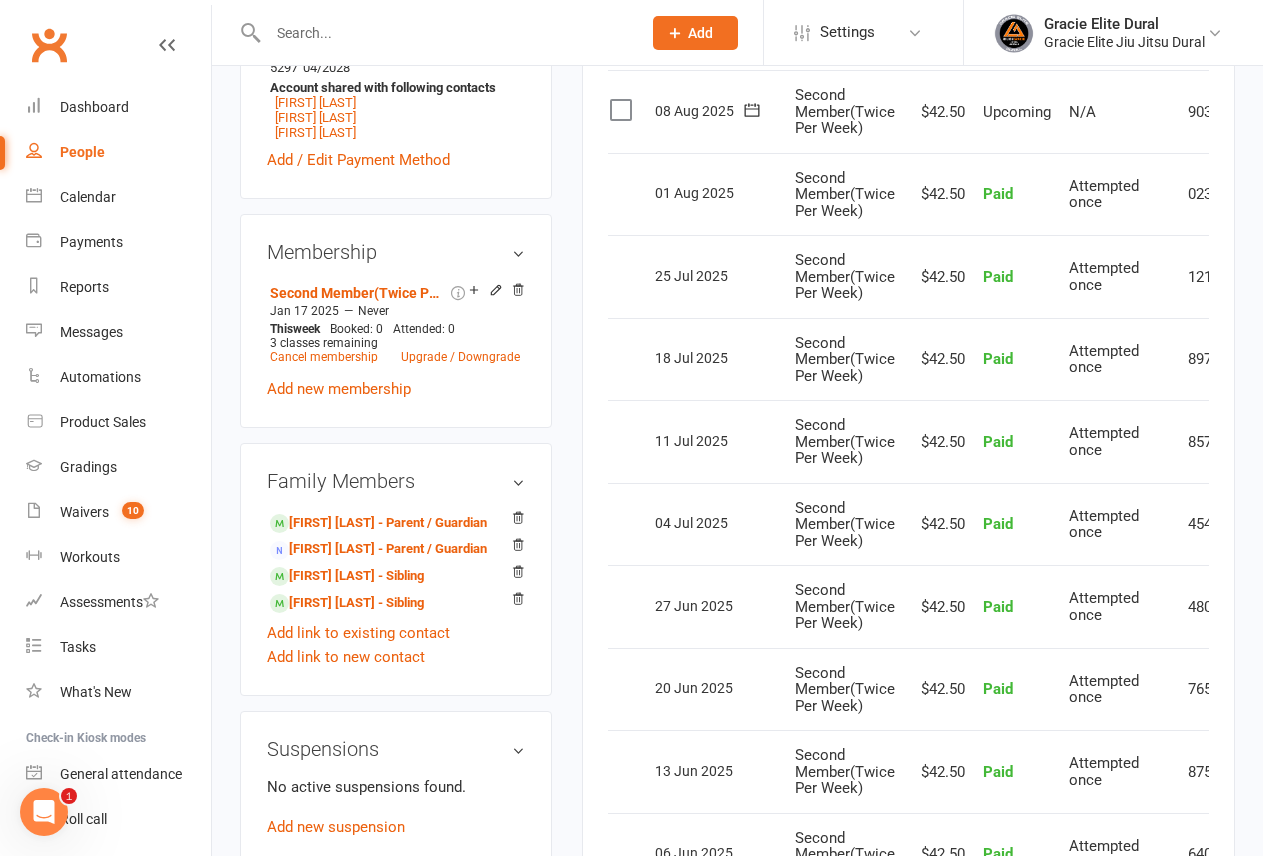 scroll, scrollTop: 700, scrollLeft: 0, axis: vertical 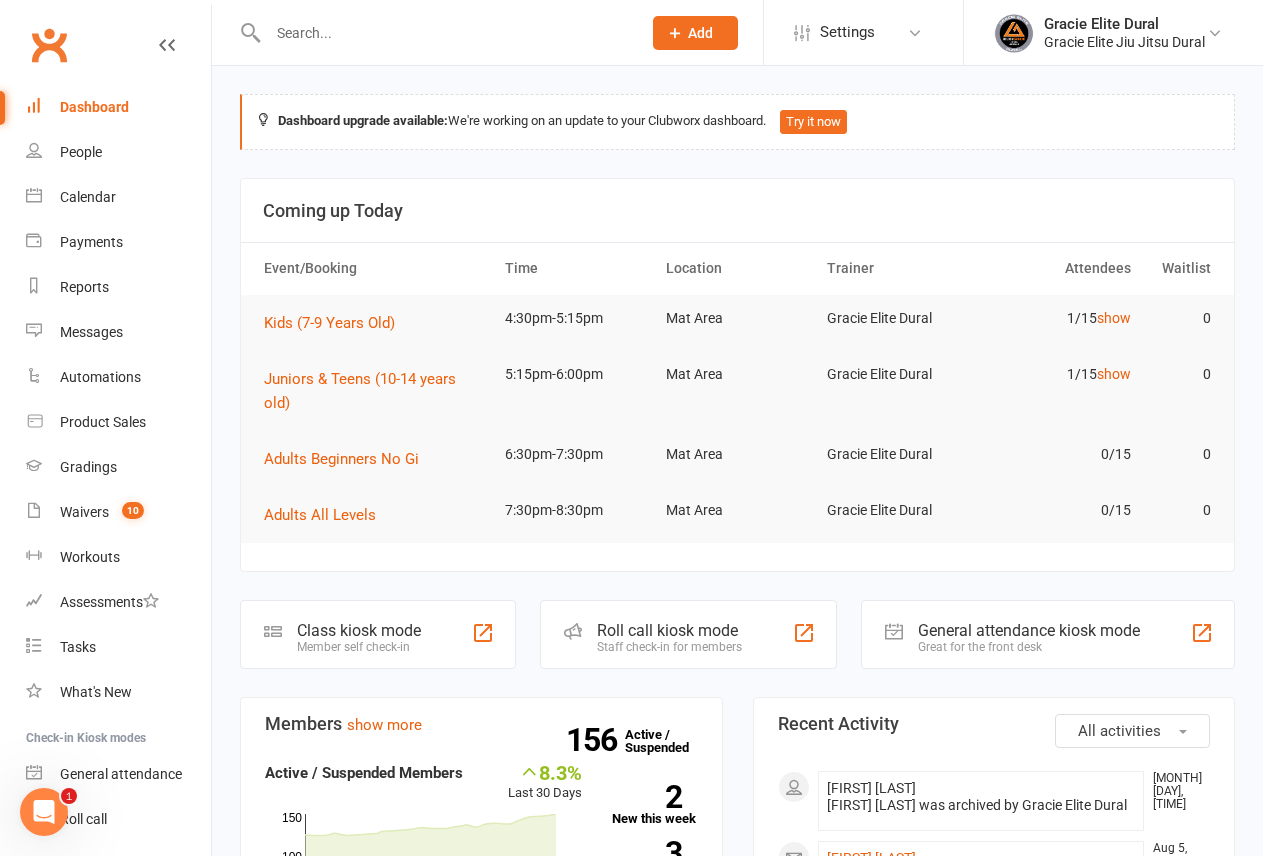 click at bounding box center (444, 33) 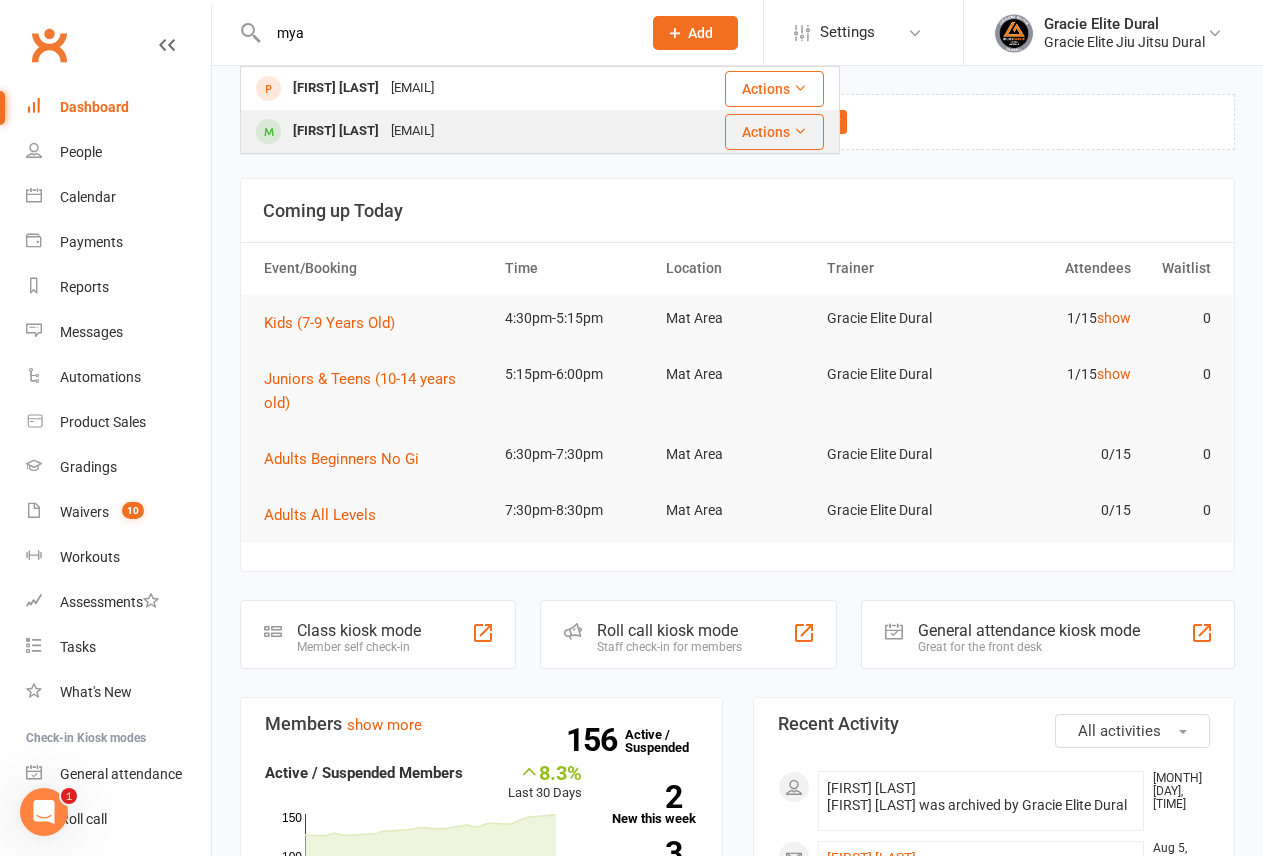 type on "mya" 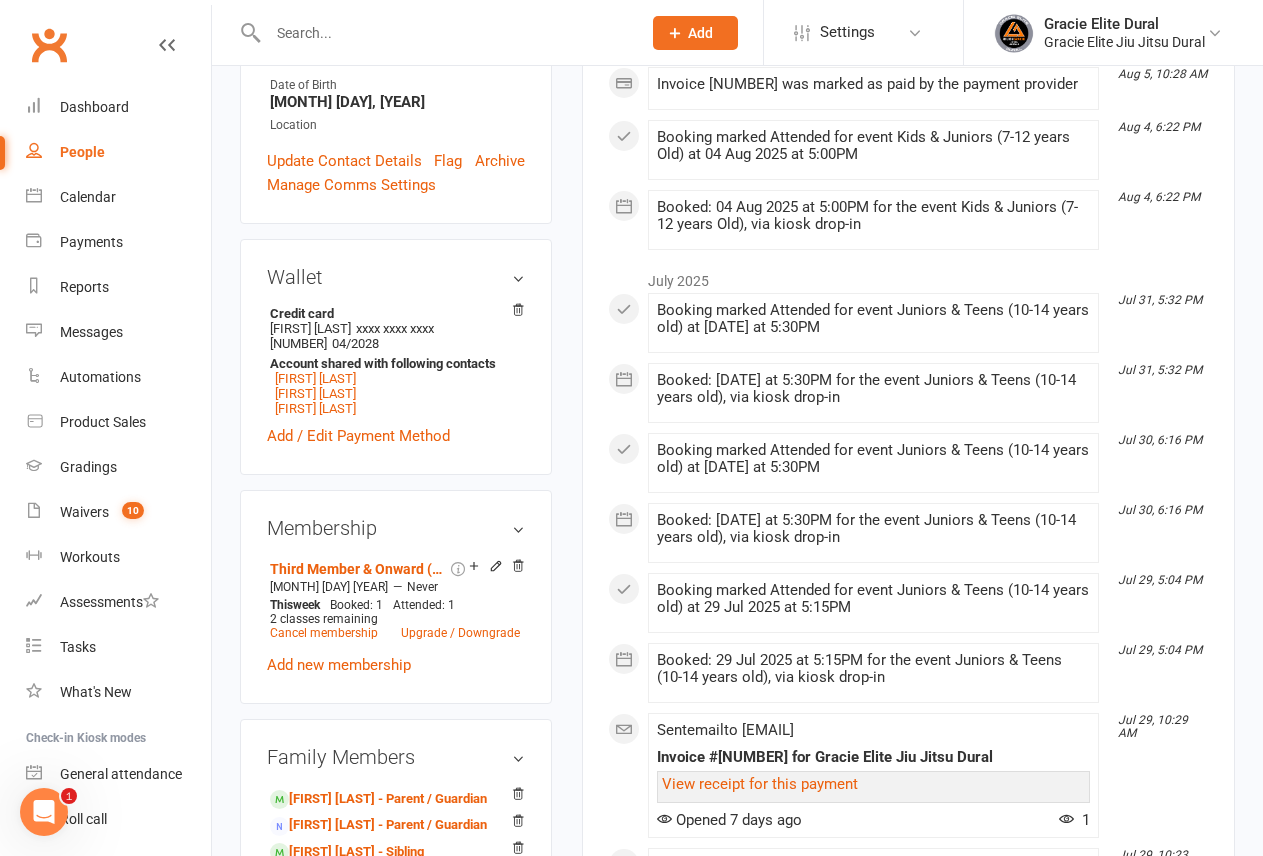 scroll, scrollTop: 600, scrollLeft: 0, axis: vertical 